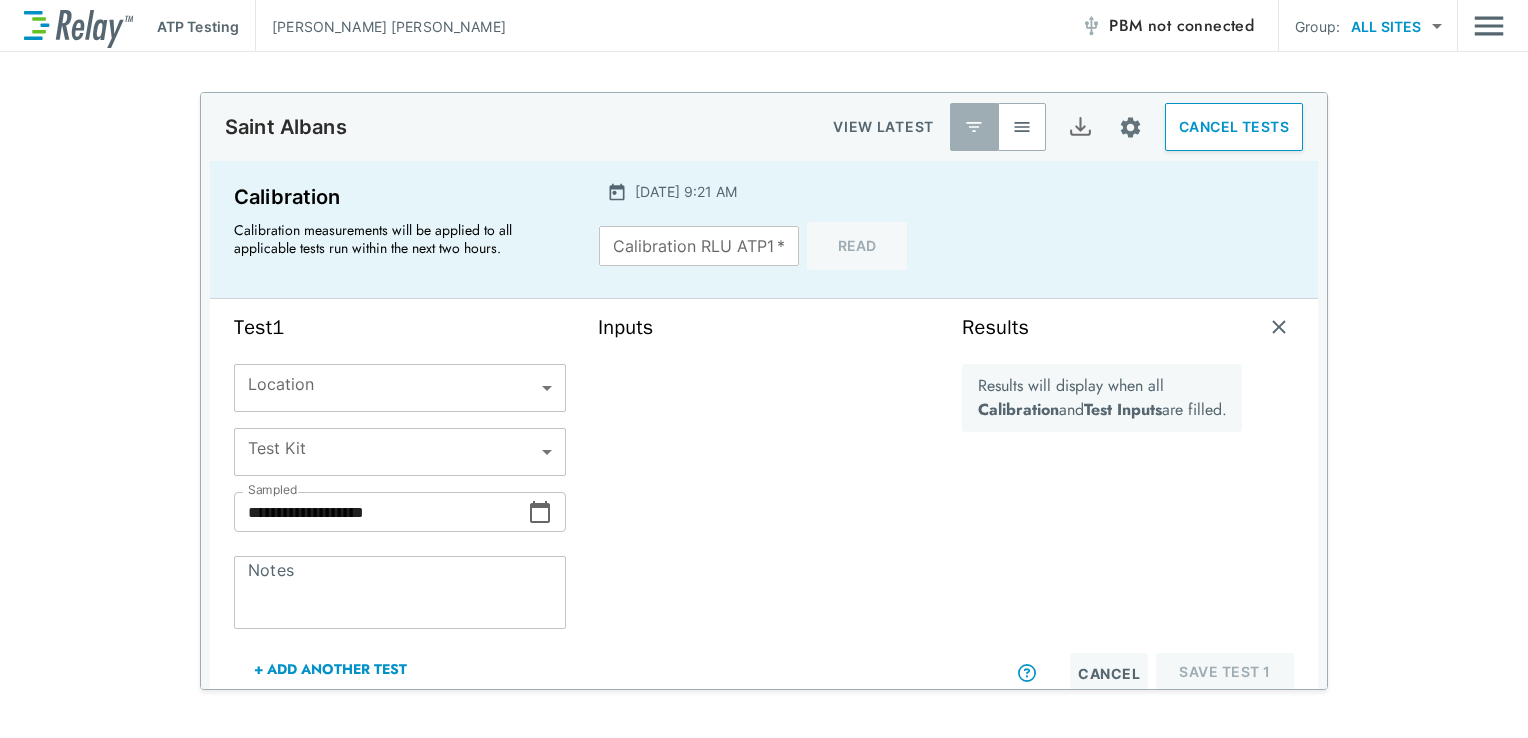 scroll, scrollTop: 0, scrollLeft: 0, axis: both 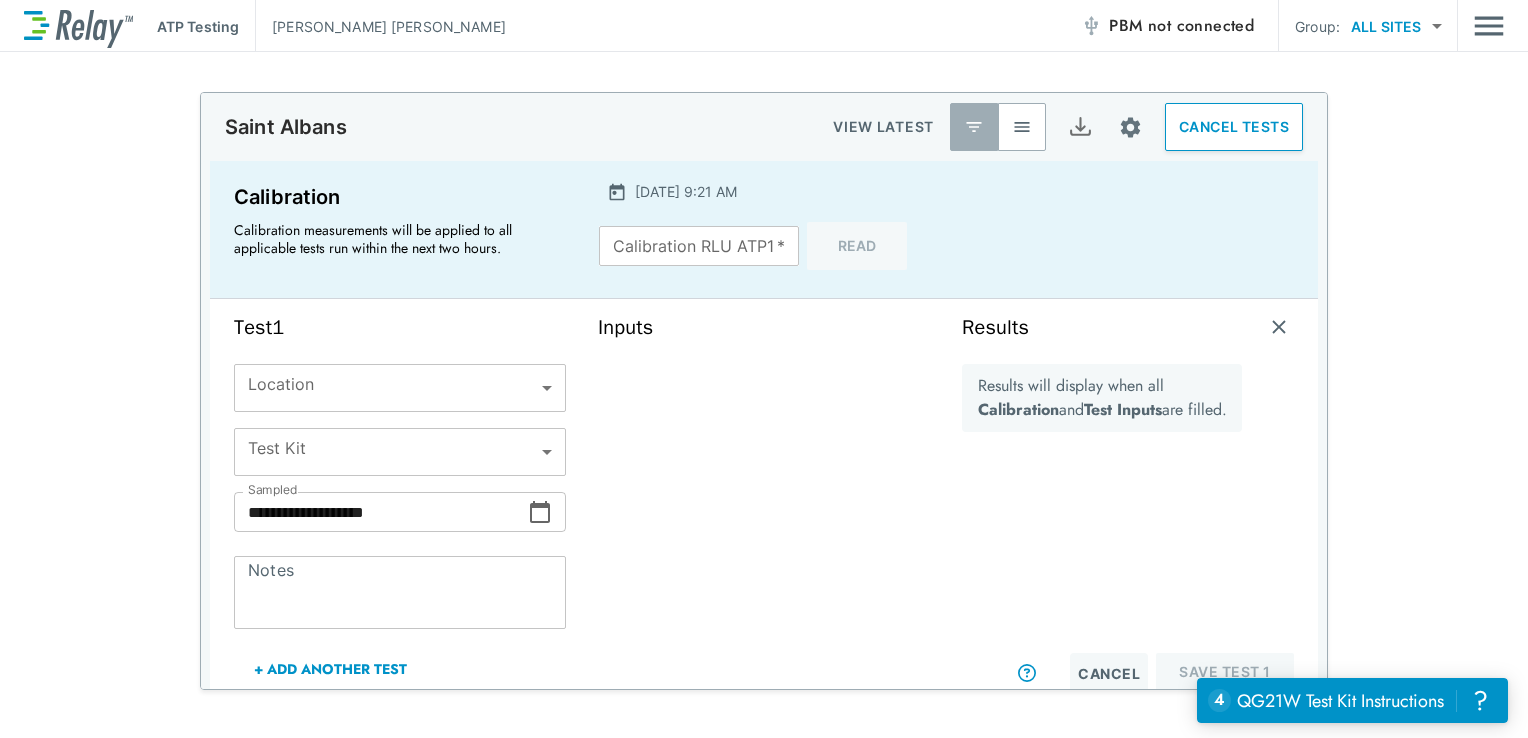 click on "PBM   not connected" at bounding box center [1181, 26] 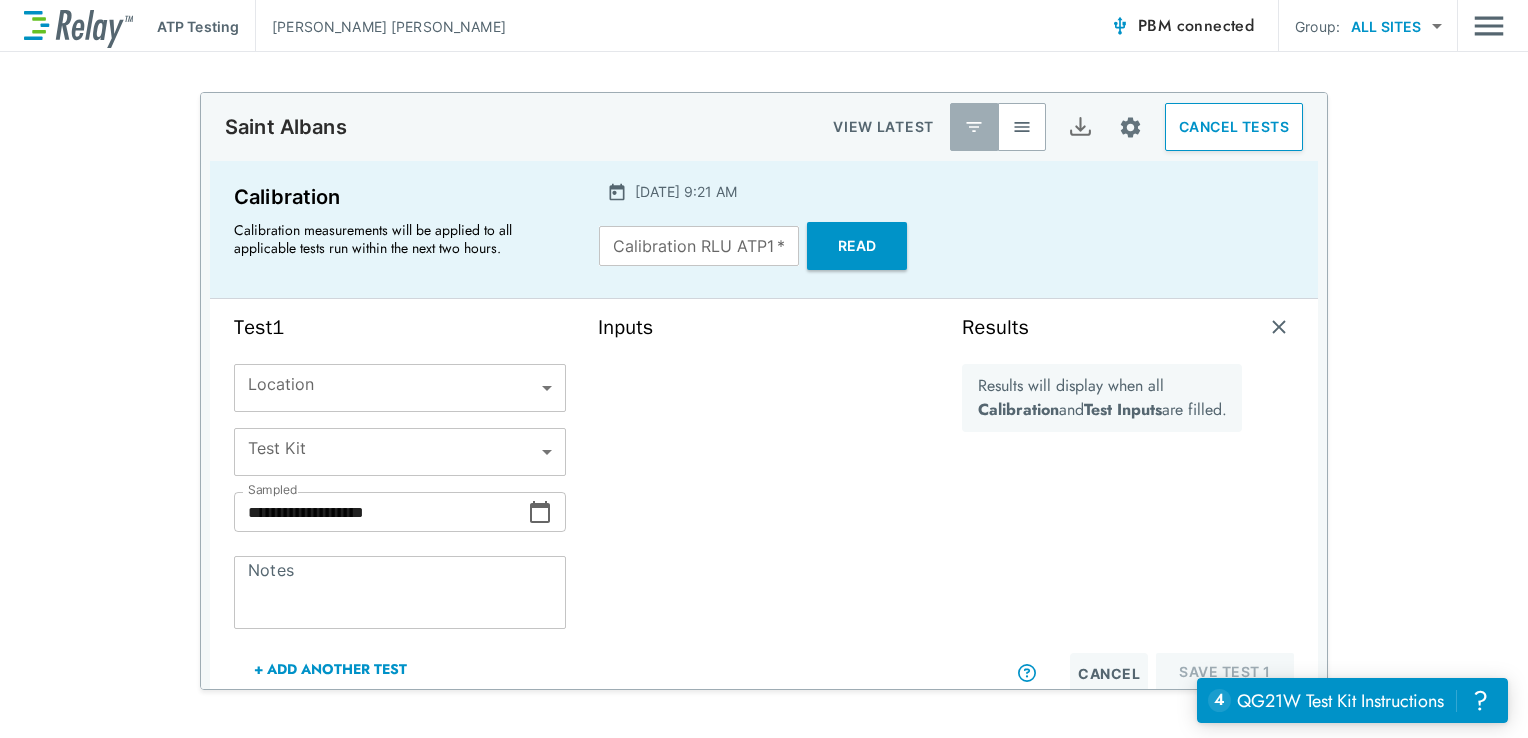 click on "CANCEL TESTS" at bounding box center (1234, 127) 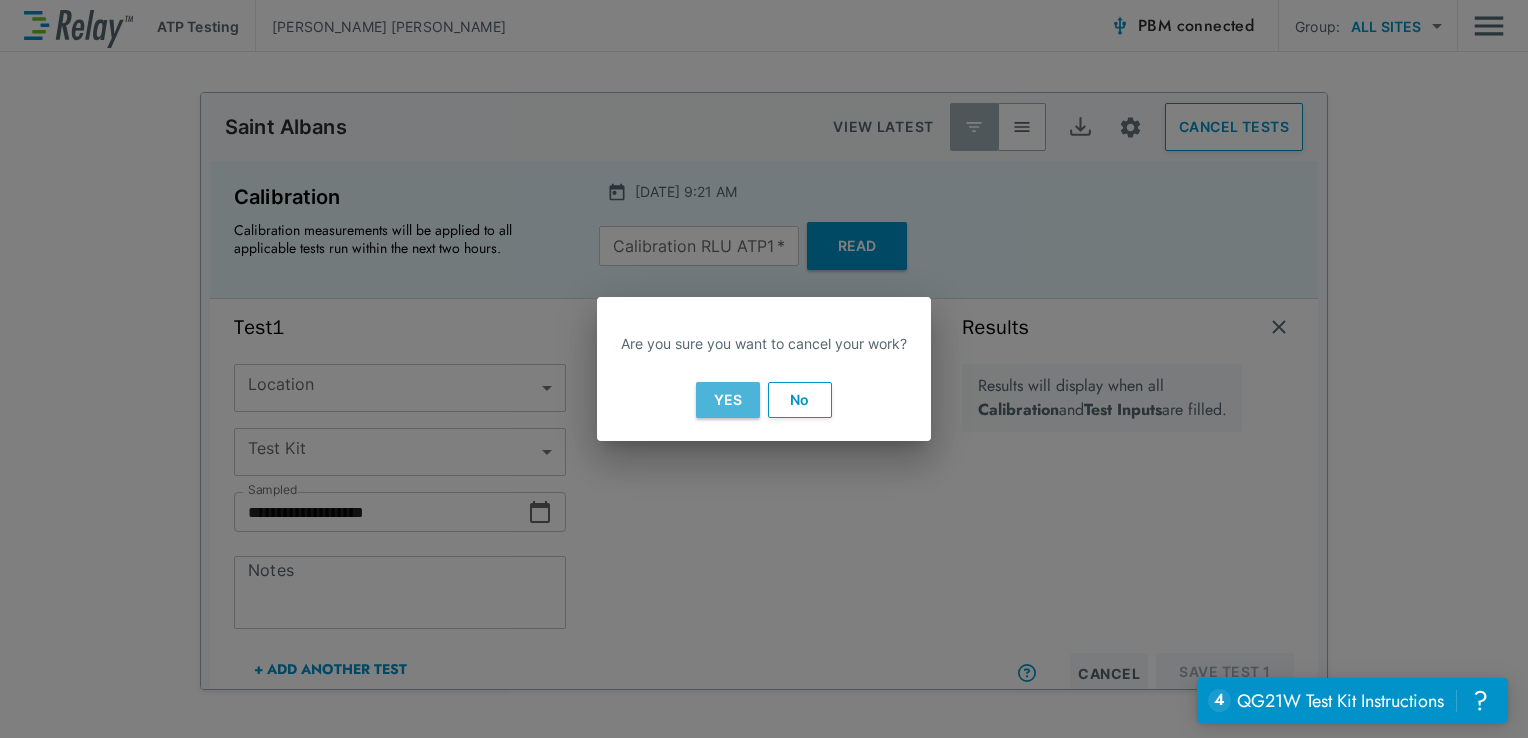 click on "Yes" at bounding box center (728, 400) 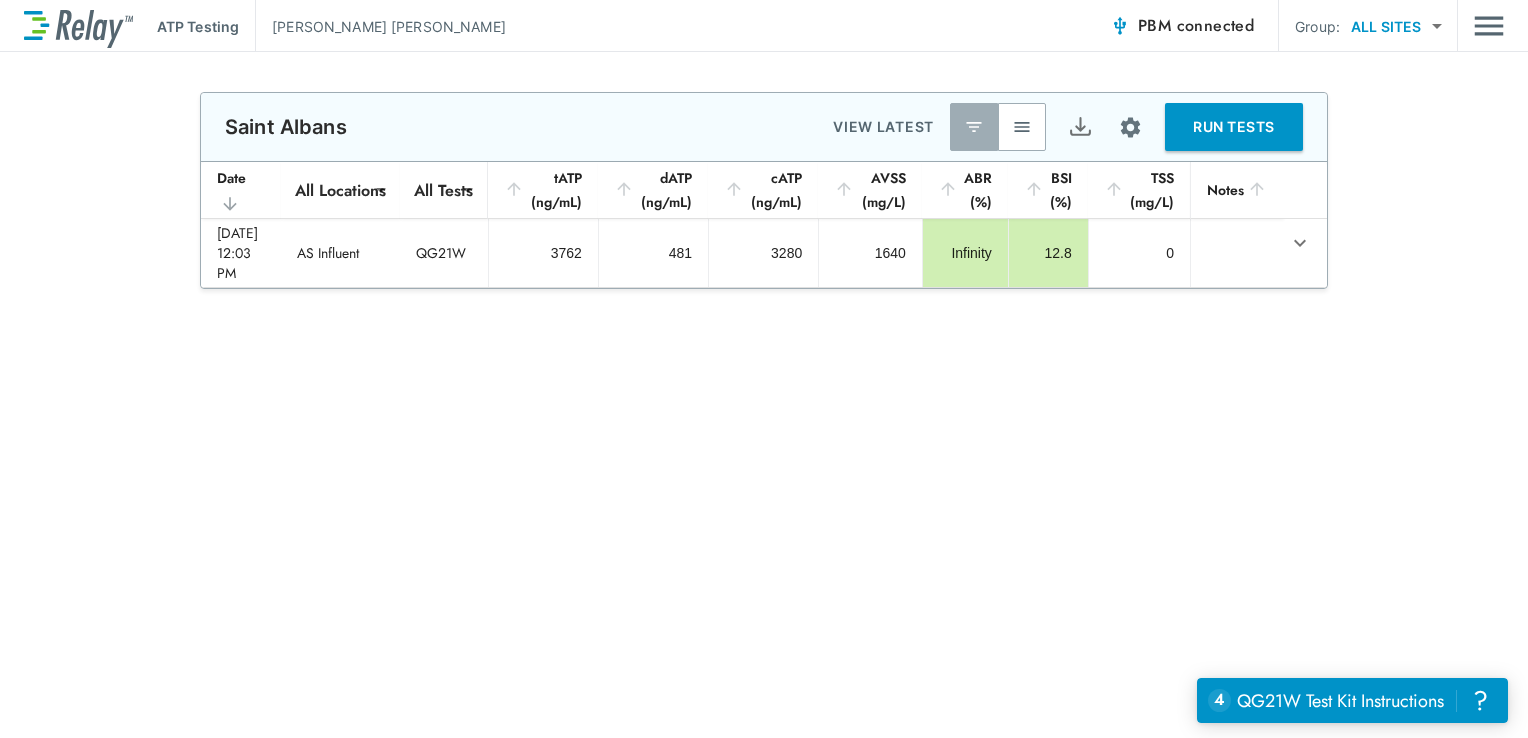 click on "RUN TESTS" at bounding box center (1234, 127) 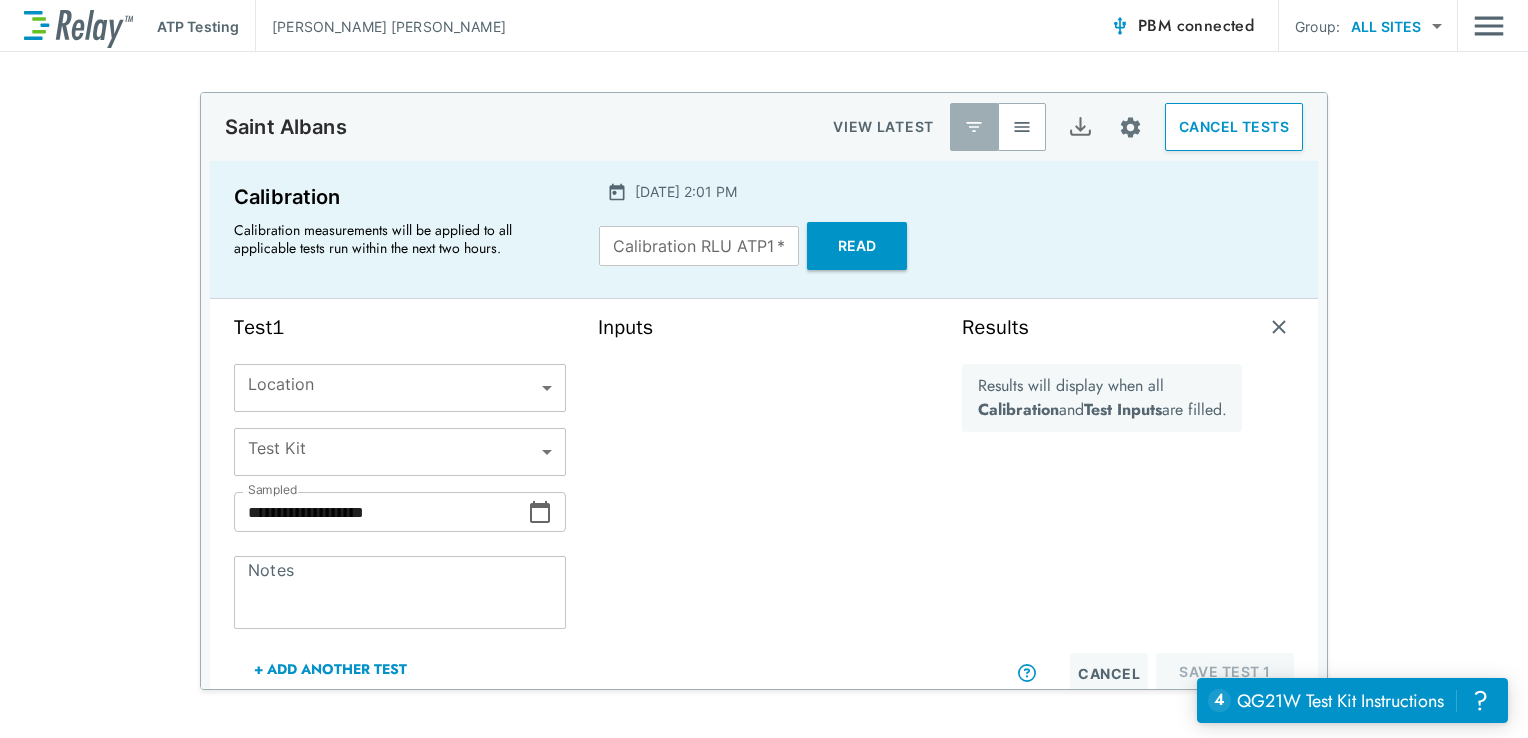 click on "connected" at bounding box center (1216, 25) 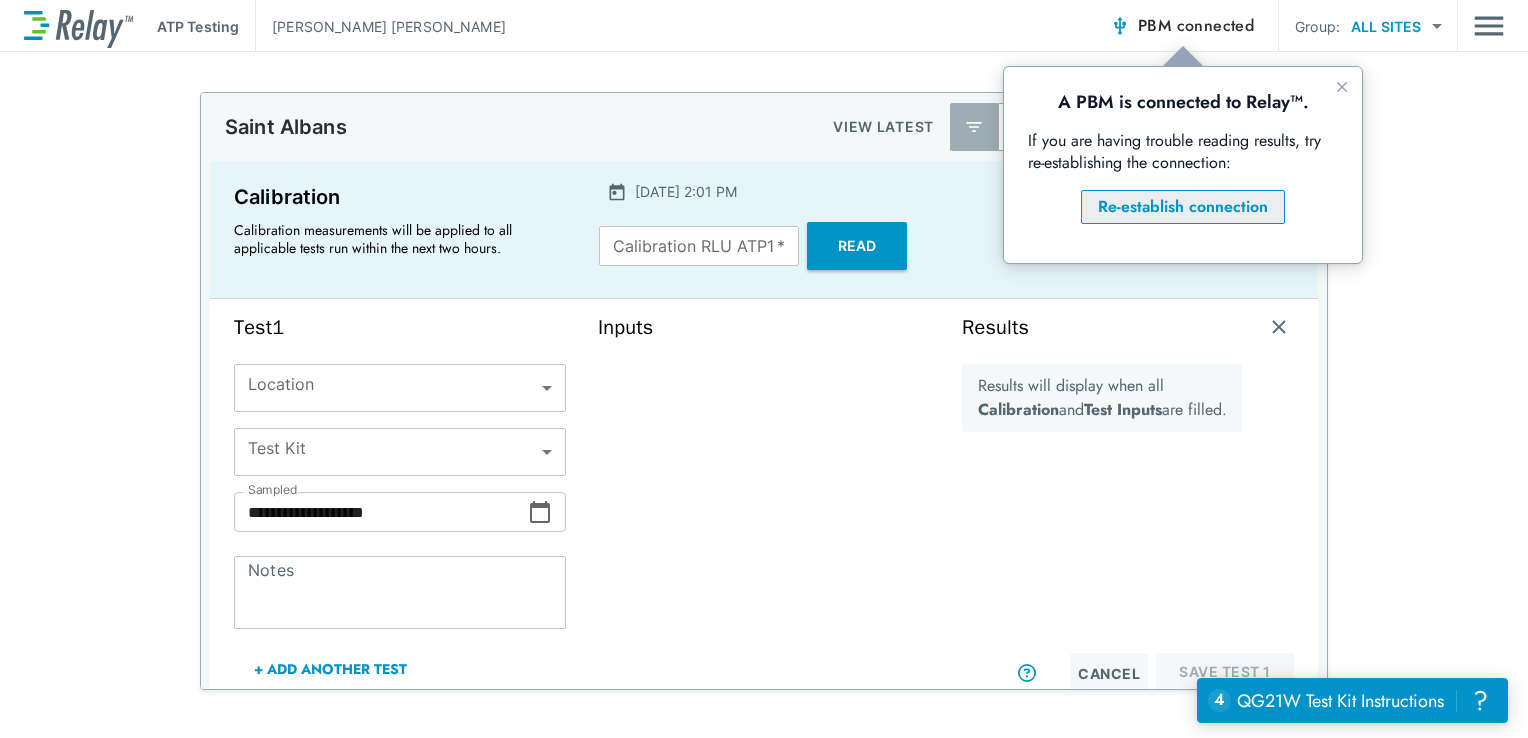 click on "Re-establish connection" at bounding box center [1183, 207] 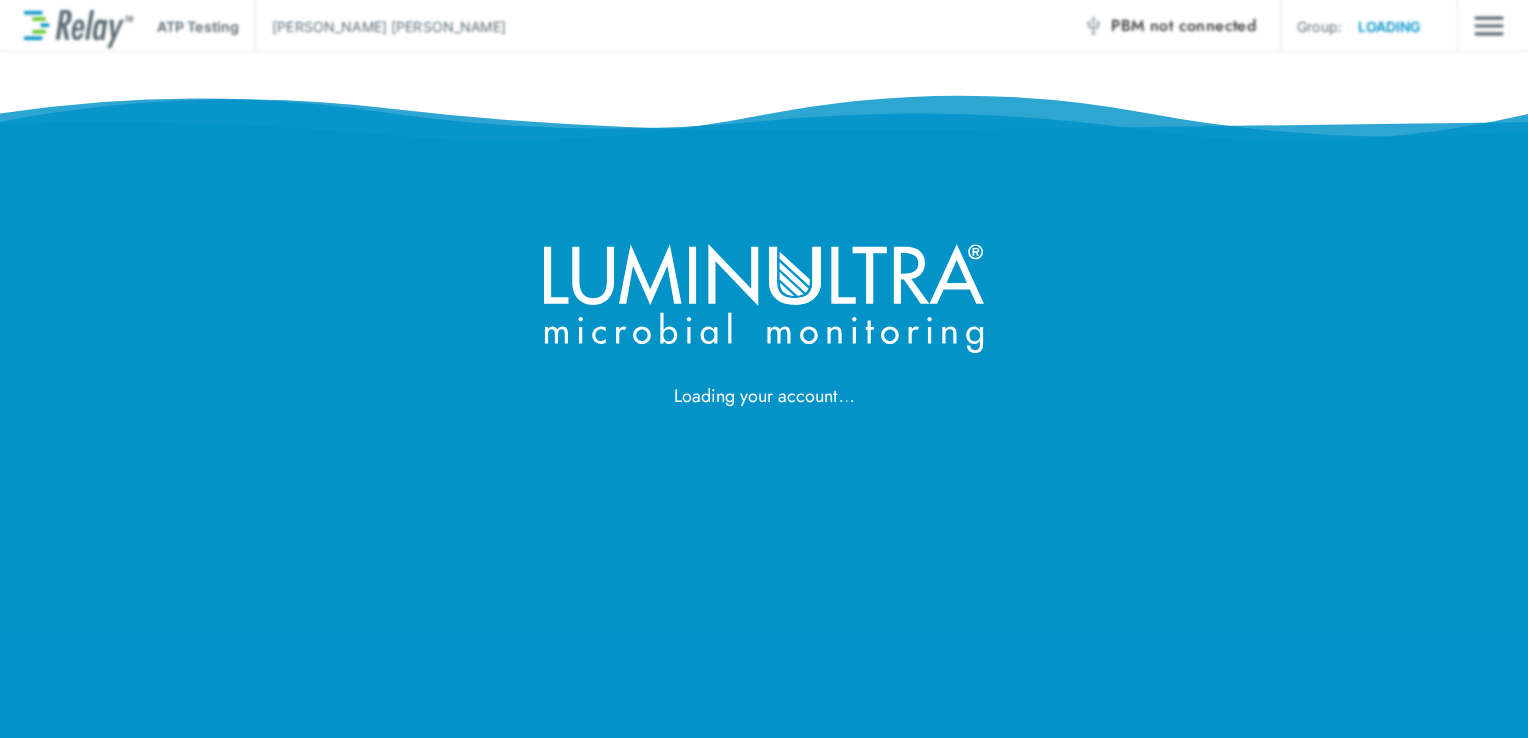 scroll, scrollTop: 0, scrollLeft: 0, axis: both 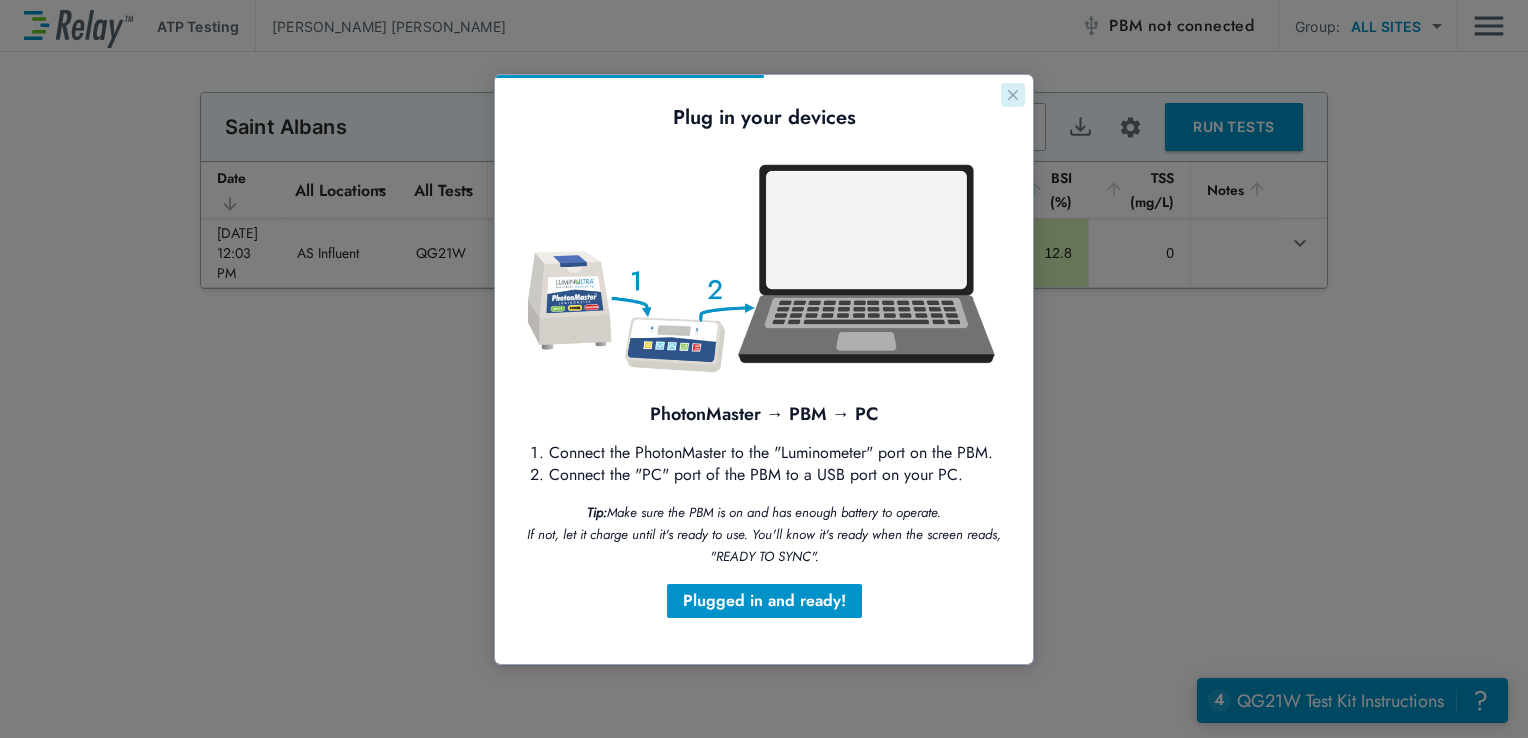 click 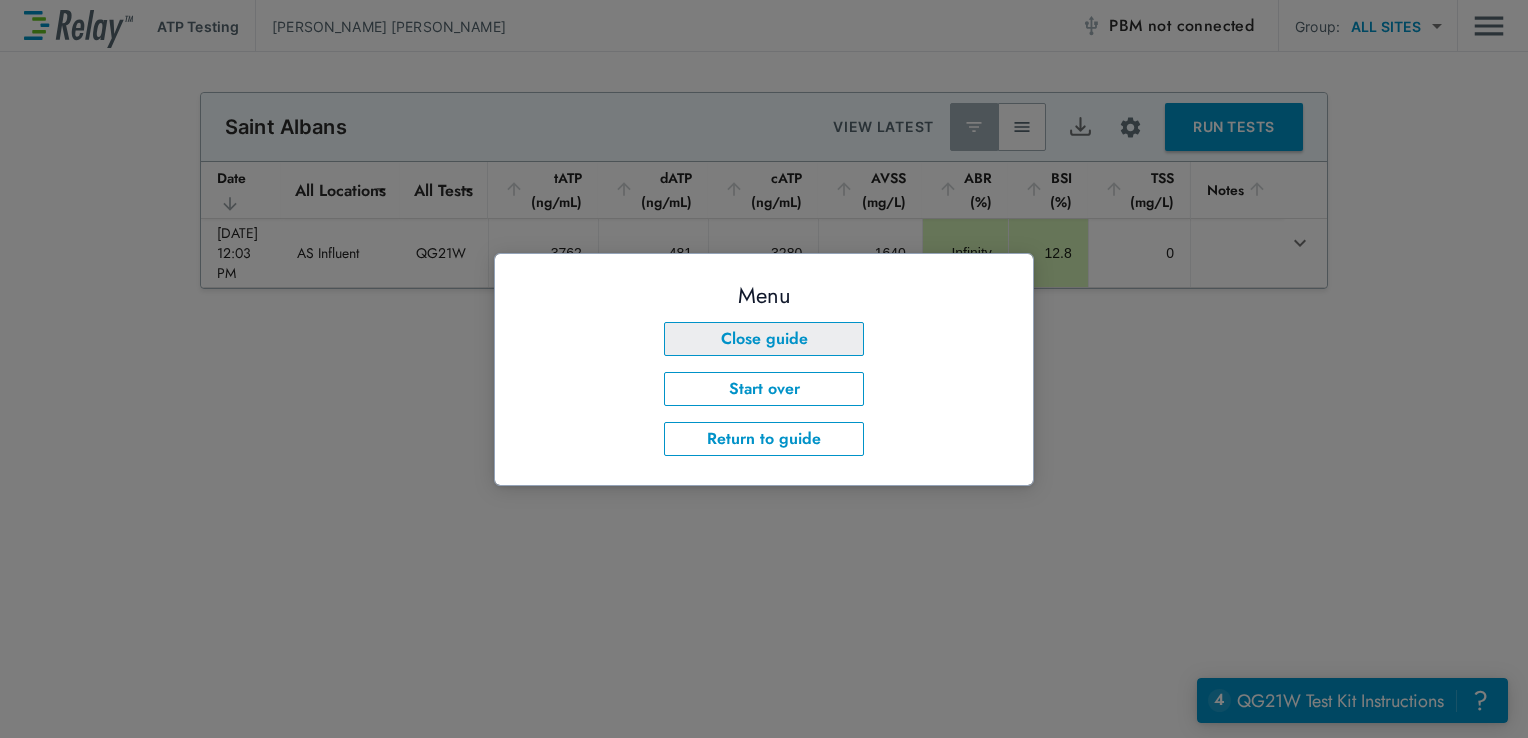 click on "Close guide" at bounding box center [764, 339] 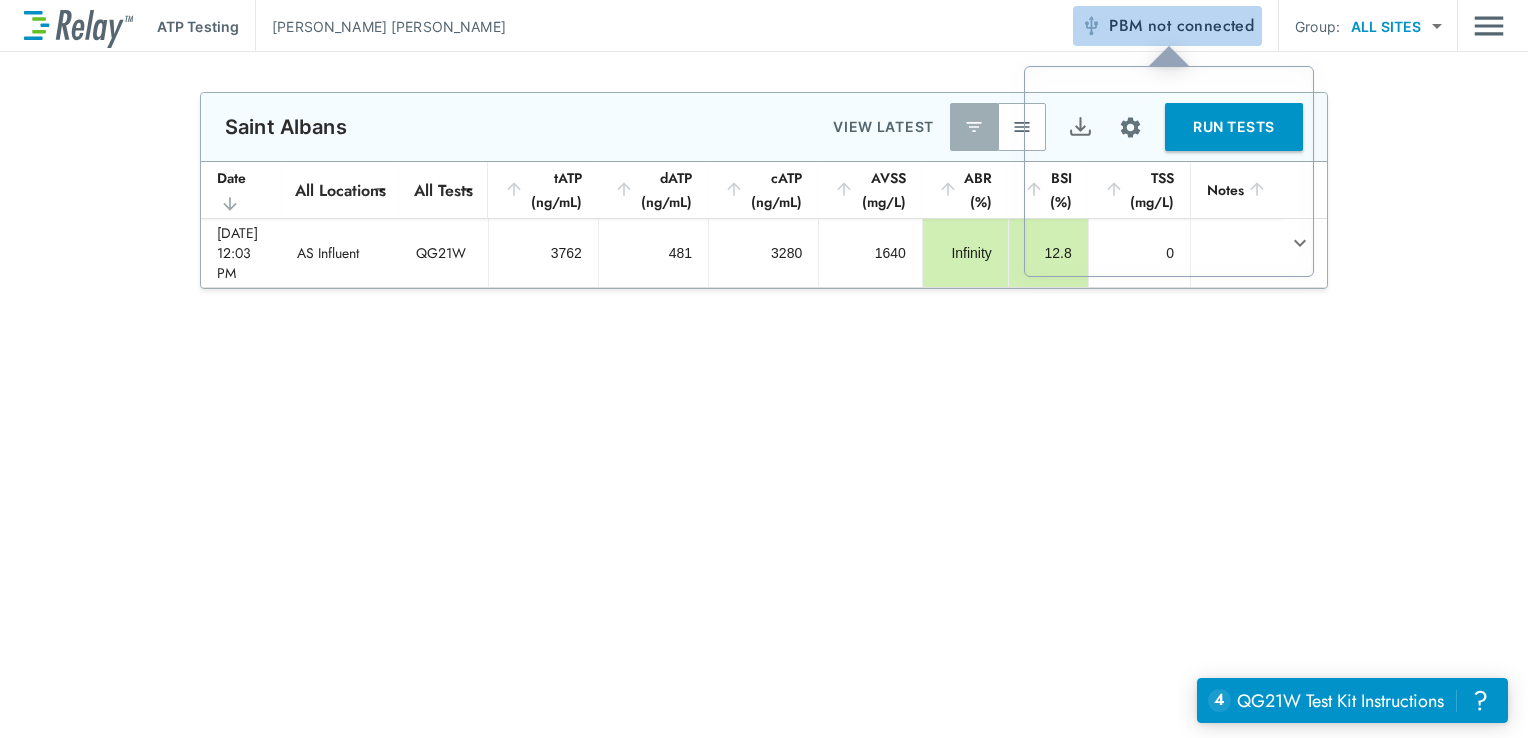 click on "PBM   not connected" at bounding box center (1181, 26) 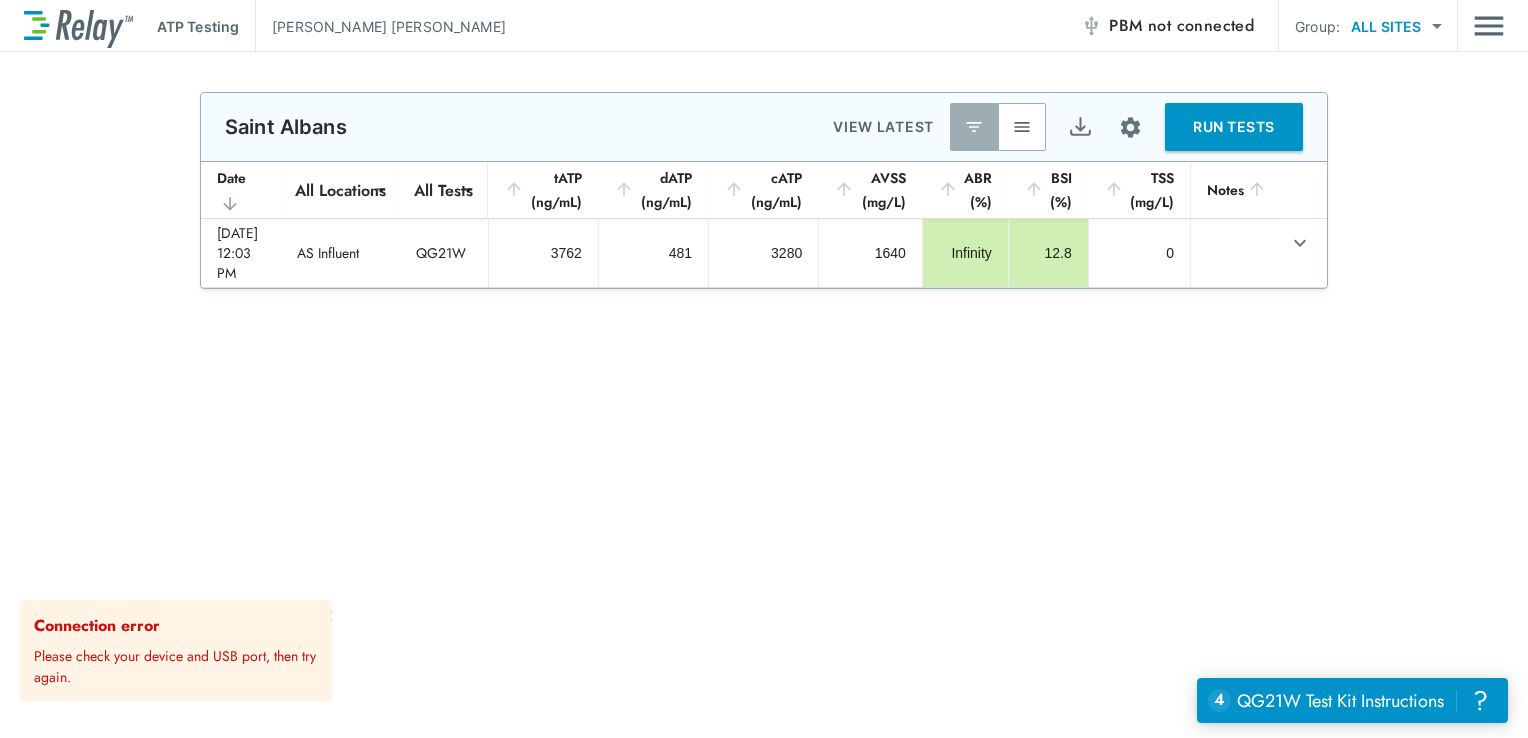 scroll, scrollTop: 0, scrollLeft: 0, axis: both 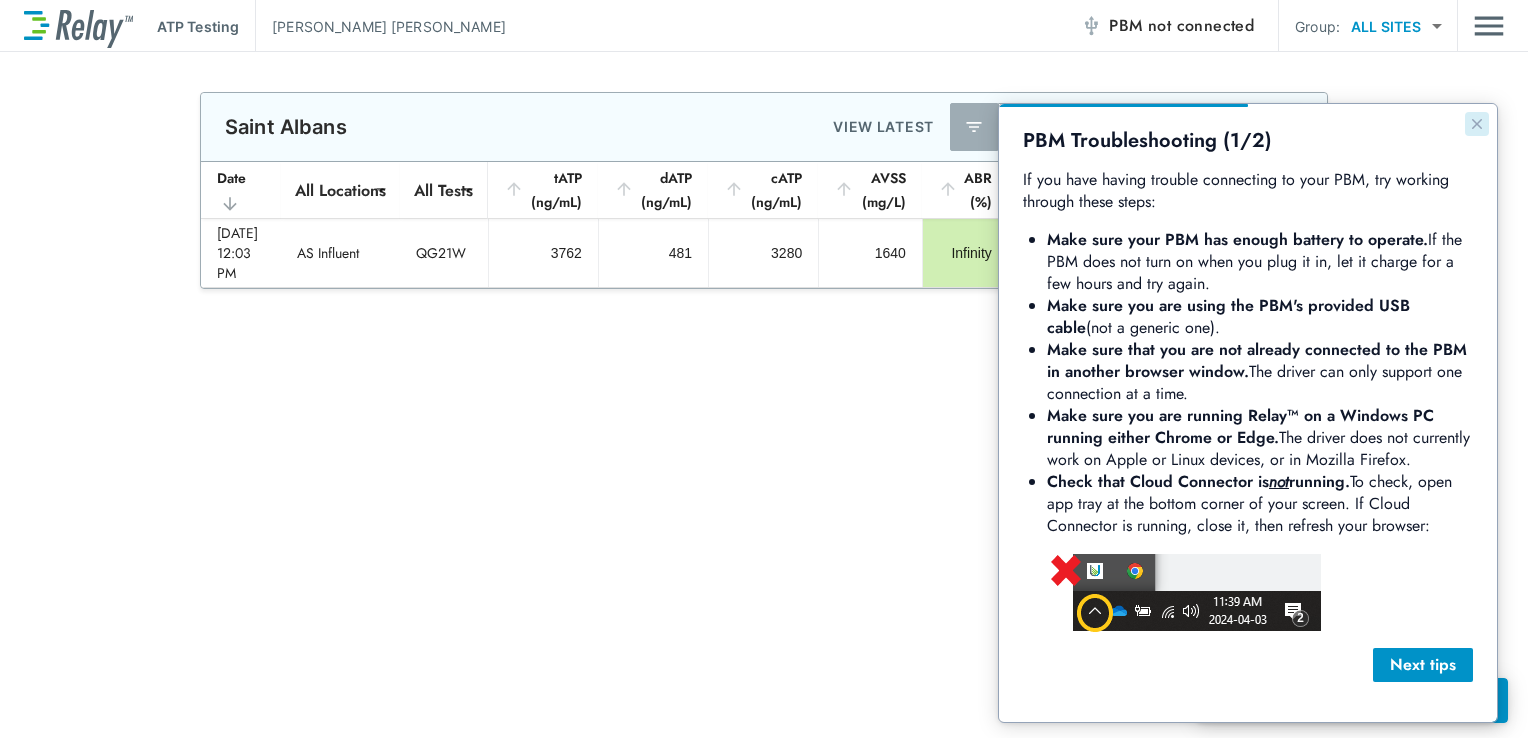 click 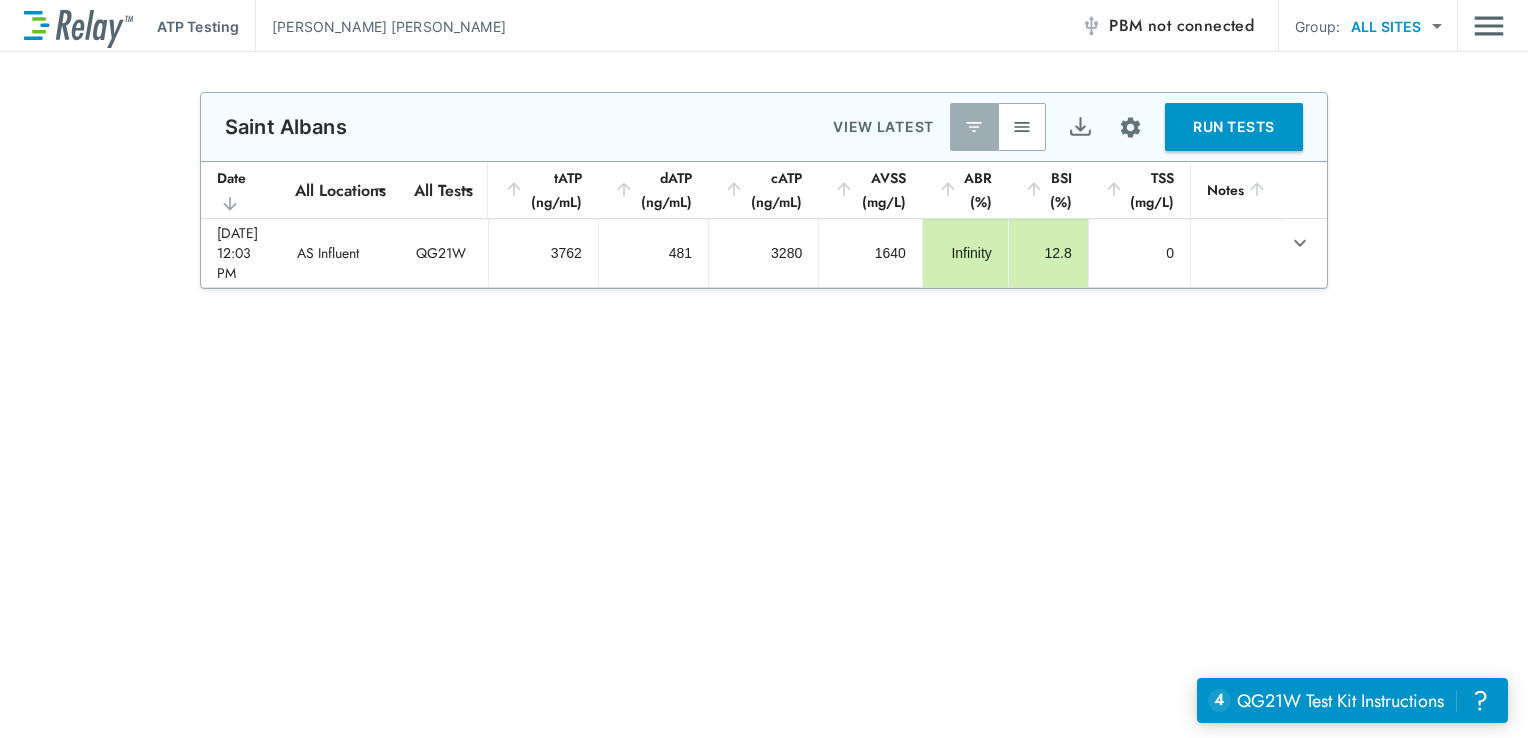 click on "not connected" at bounding box center [1201, 25] 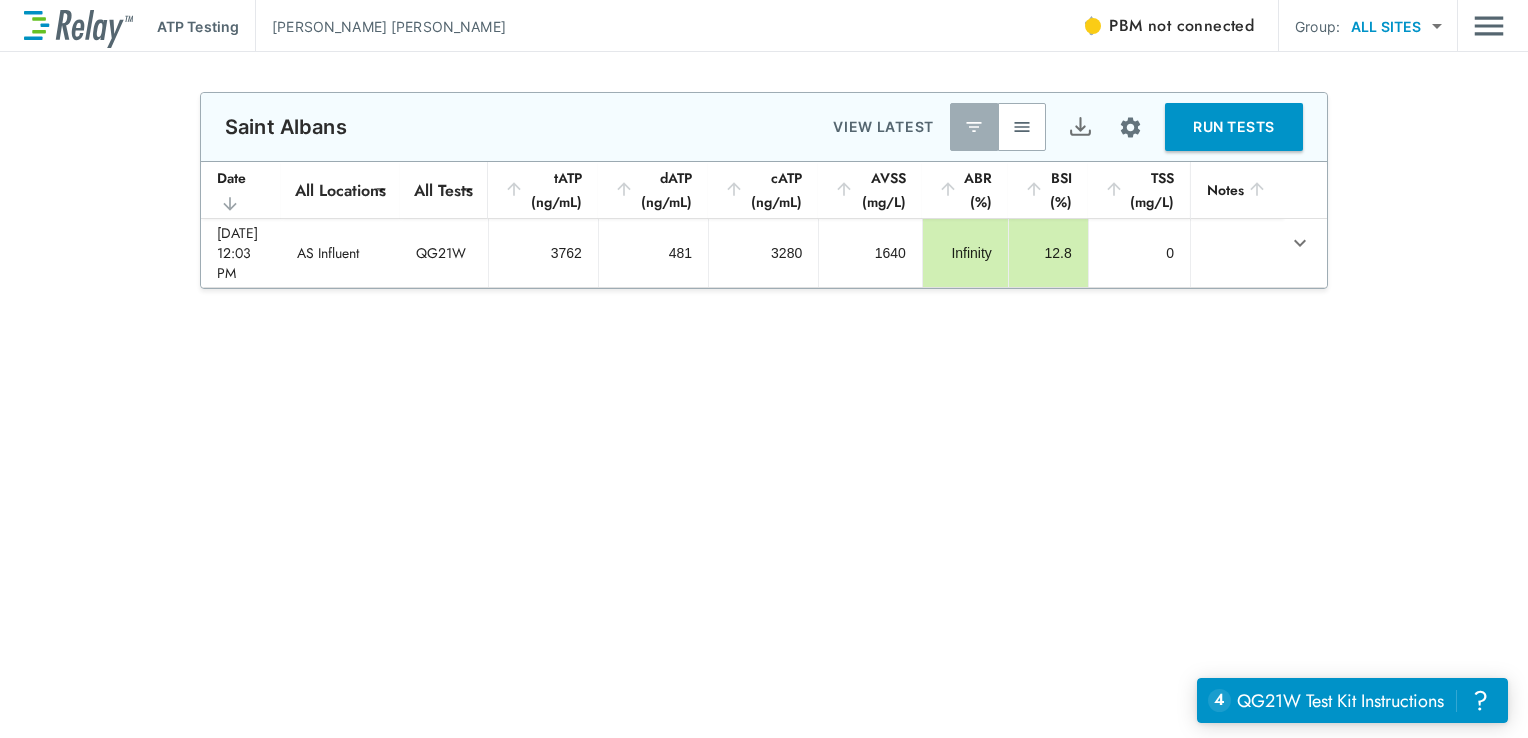scroll, scrollTop: 0, scrollLeft: 0, axis: both 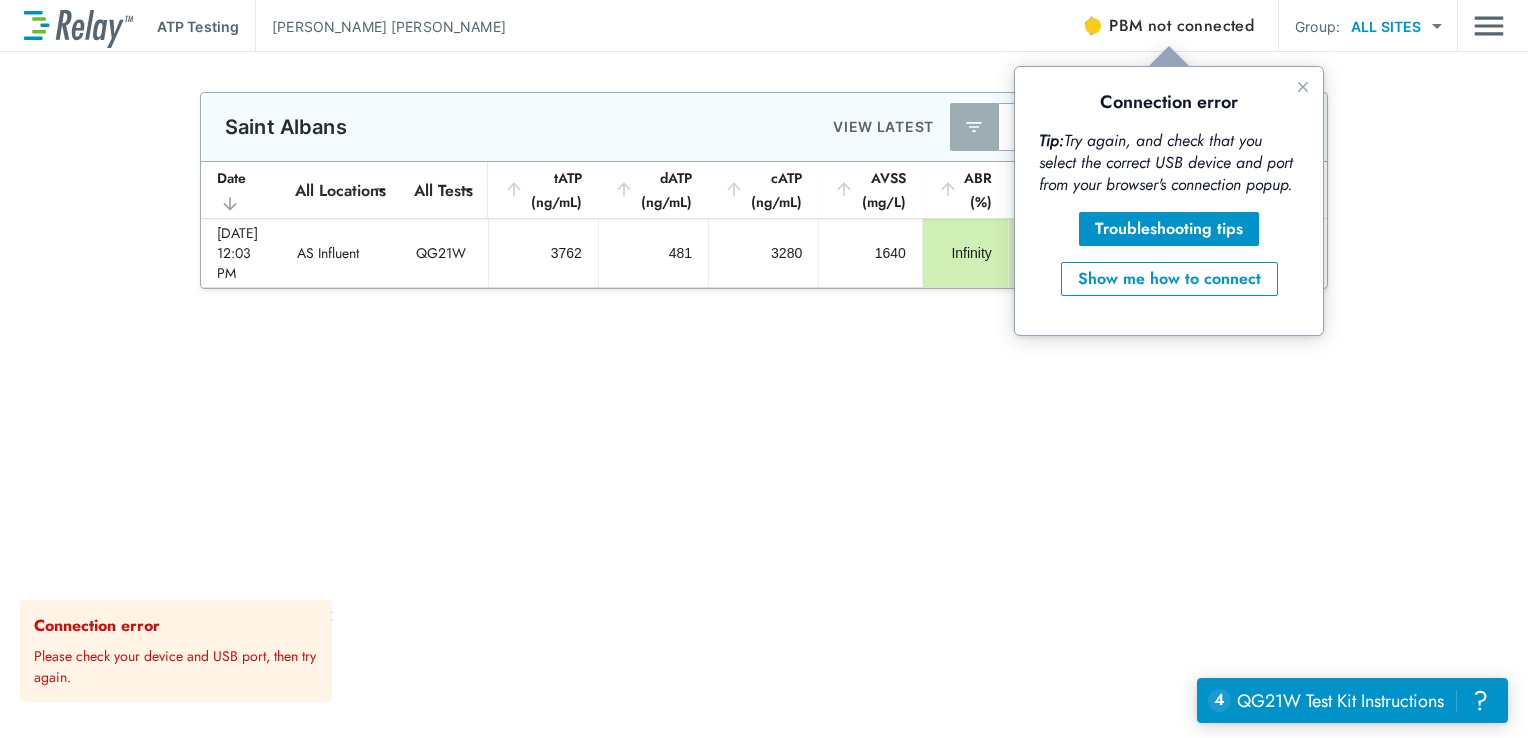 click on "not connected" at bounding box center [1201, 25] 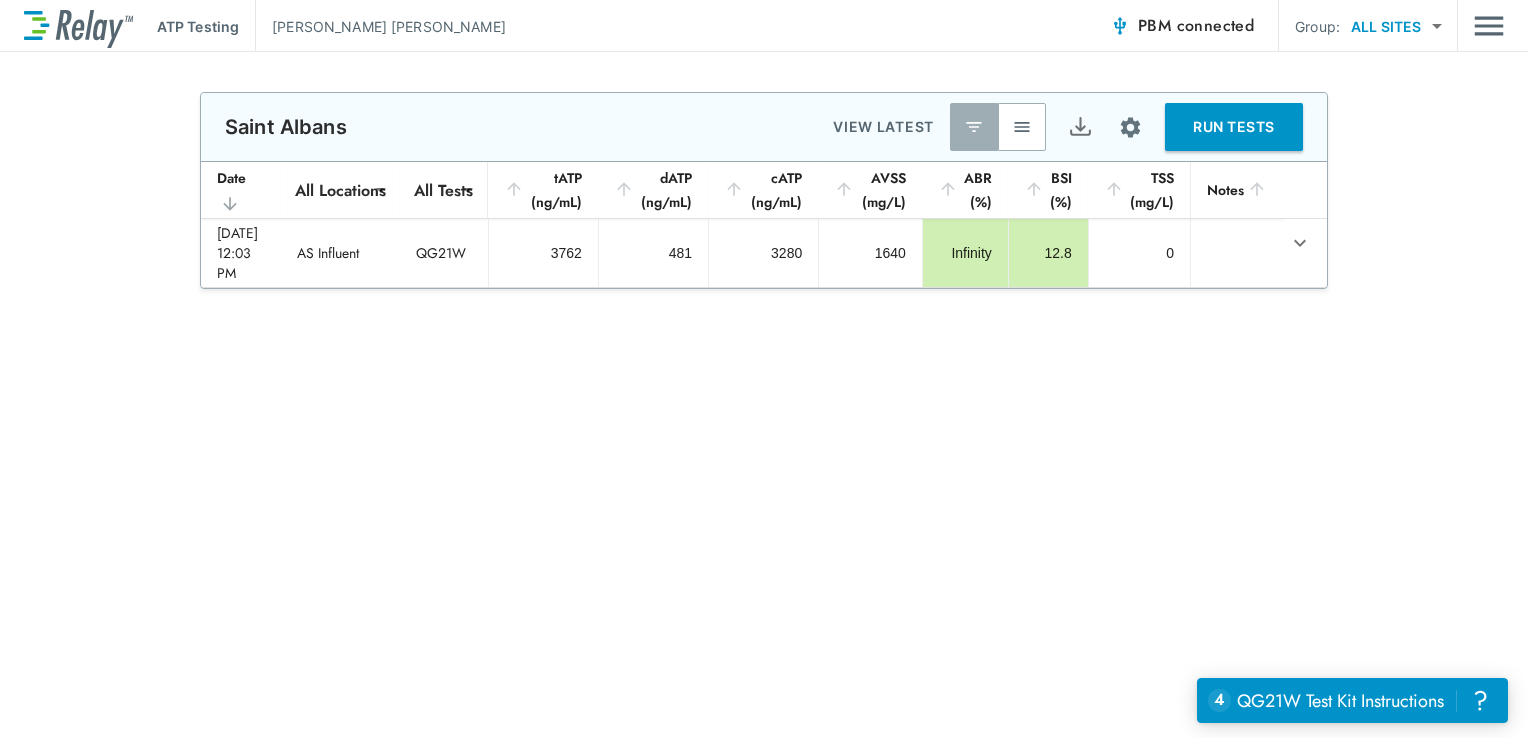 click on "RUN TESTS" at bounding box center (1234, 127) 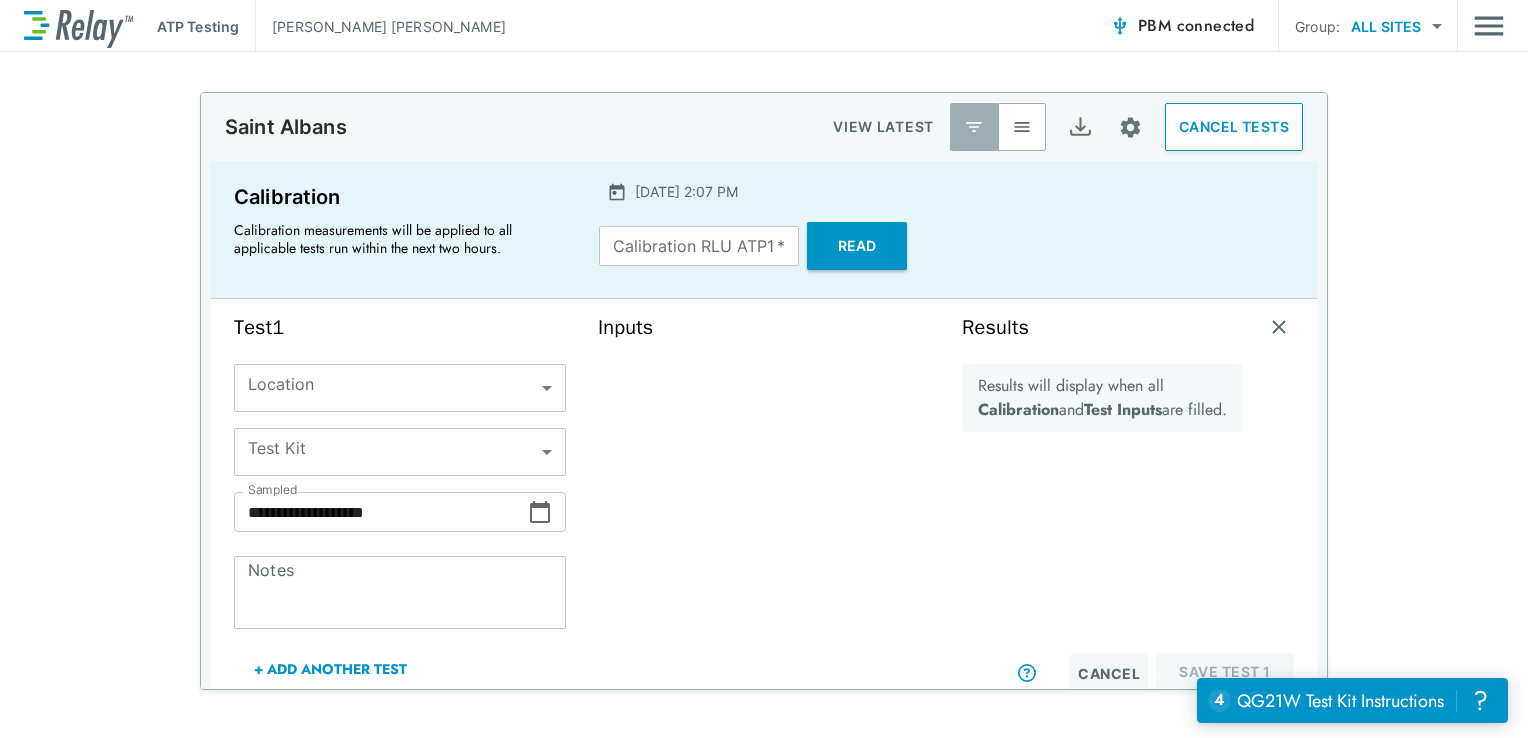 click on "**********" at bounding box center (400, 504) 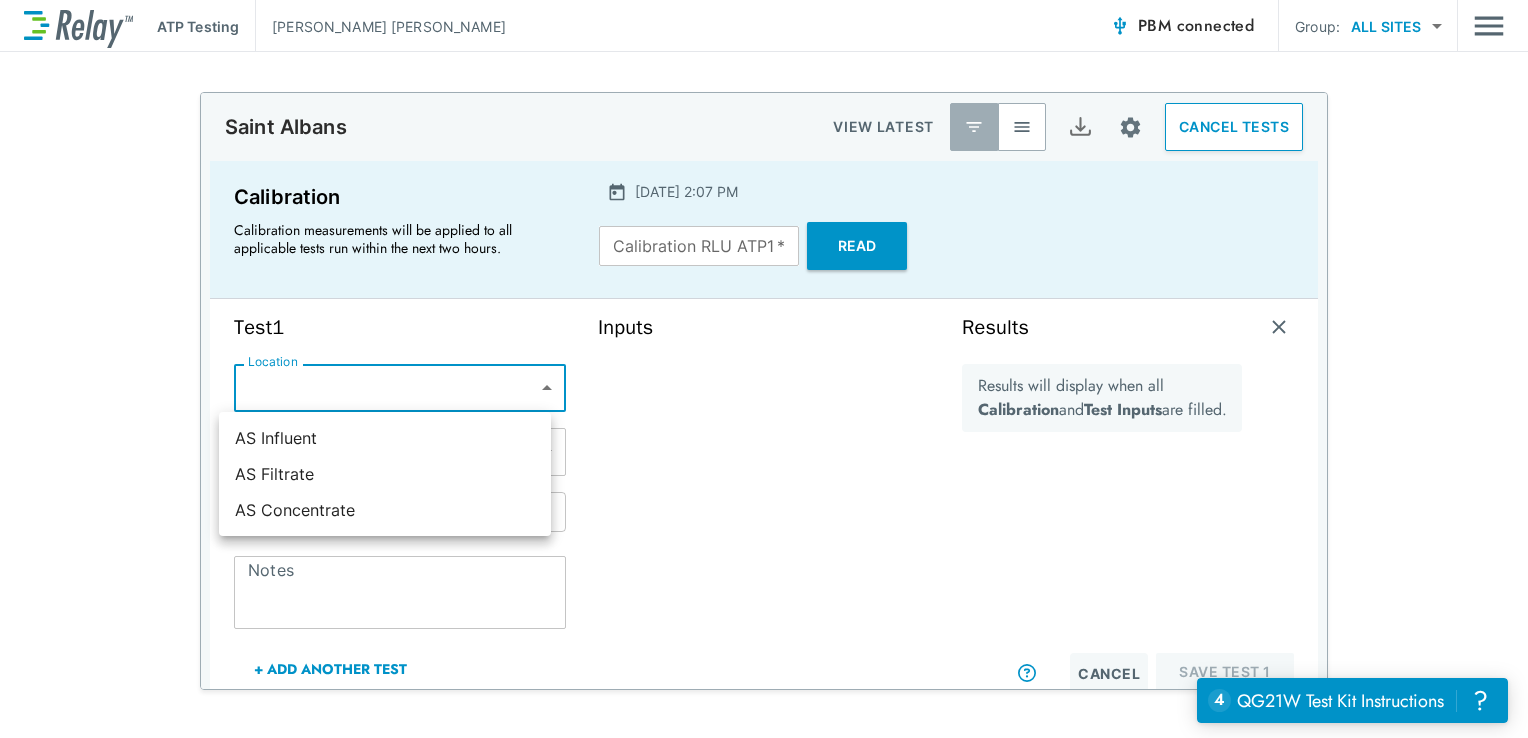 click on "**********" at bounding box center (764, 369) 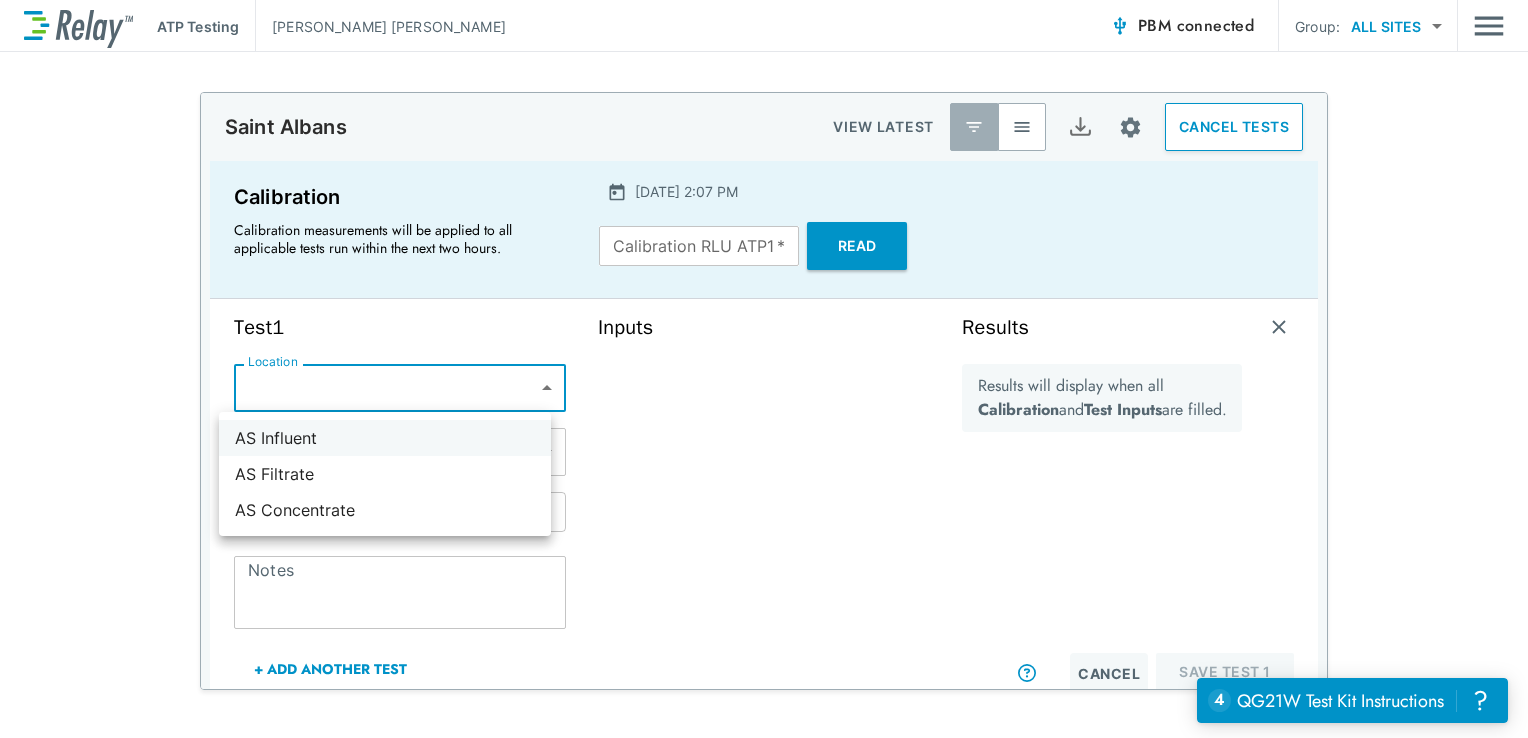 click on "AS Influent" at bounding box center (385, 438) 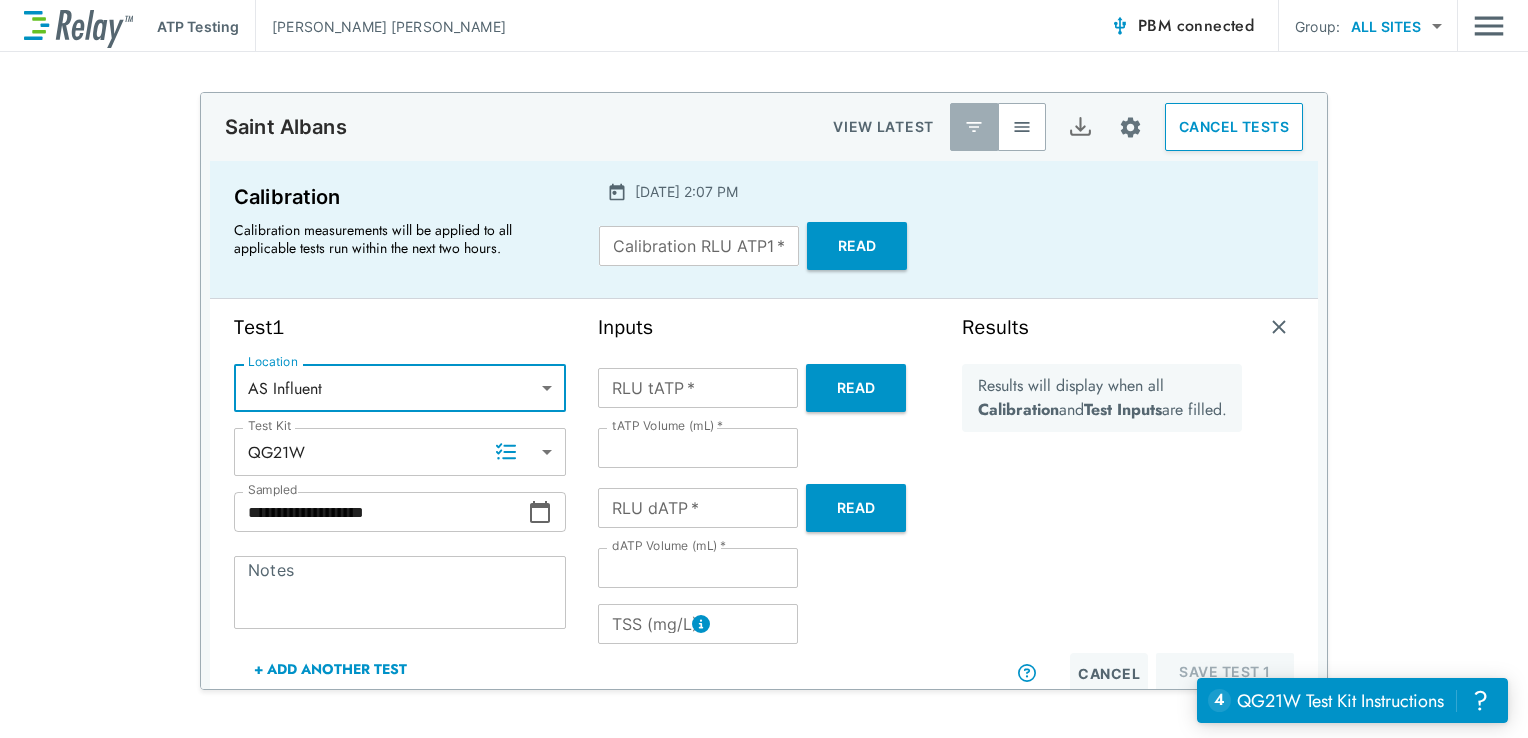 click on "Read" at bounding box center [857, 246] 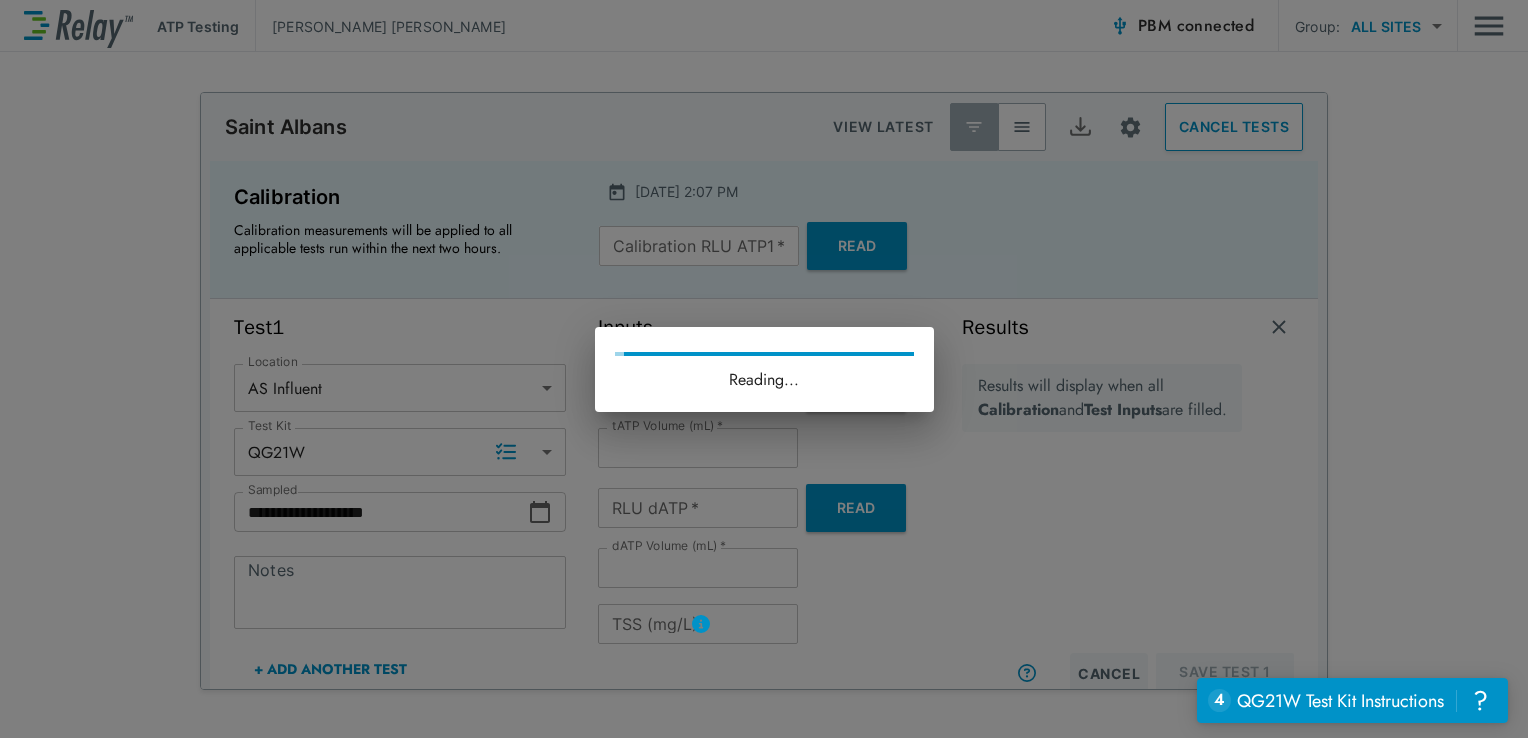 type on "****" 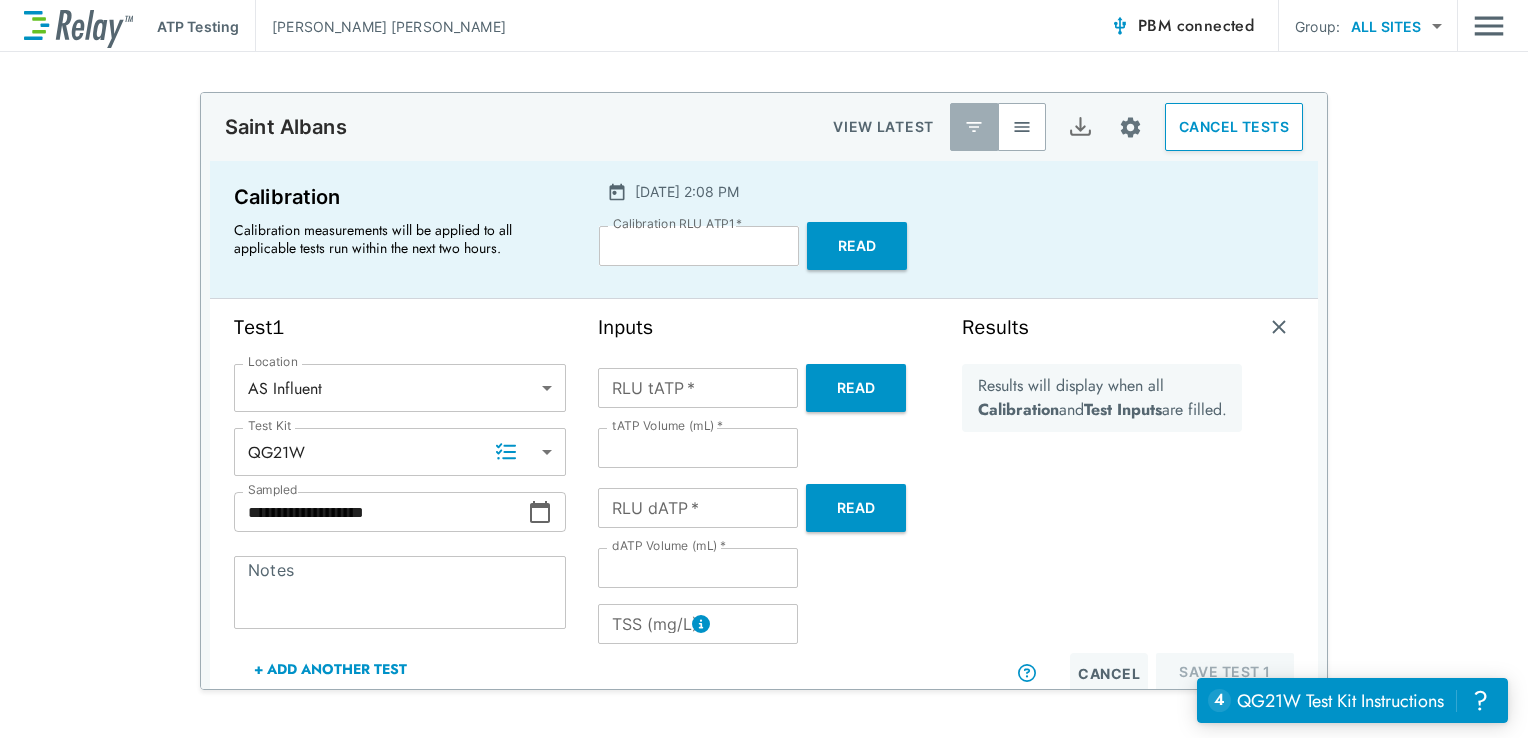 click on "Read" at bounding box center [856, 388] 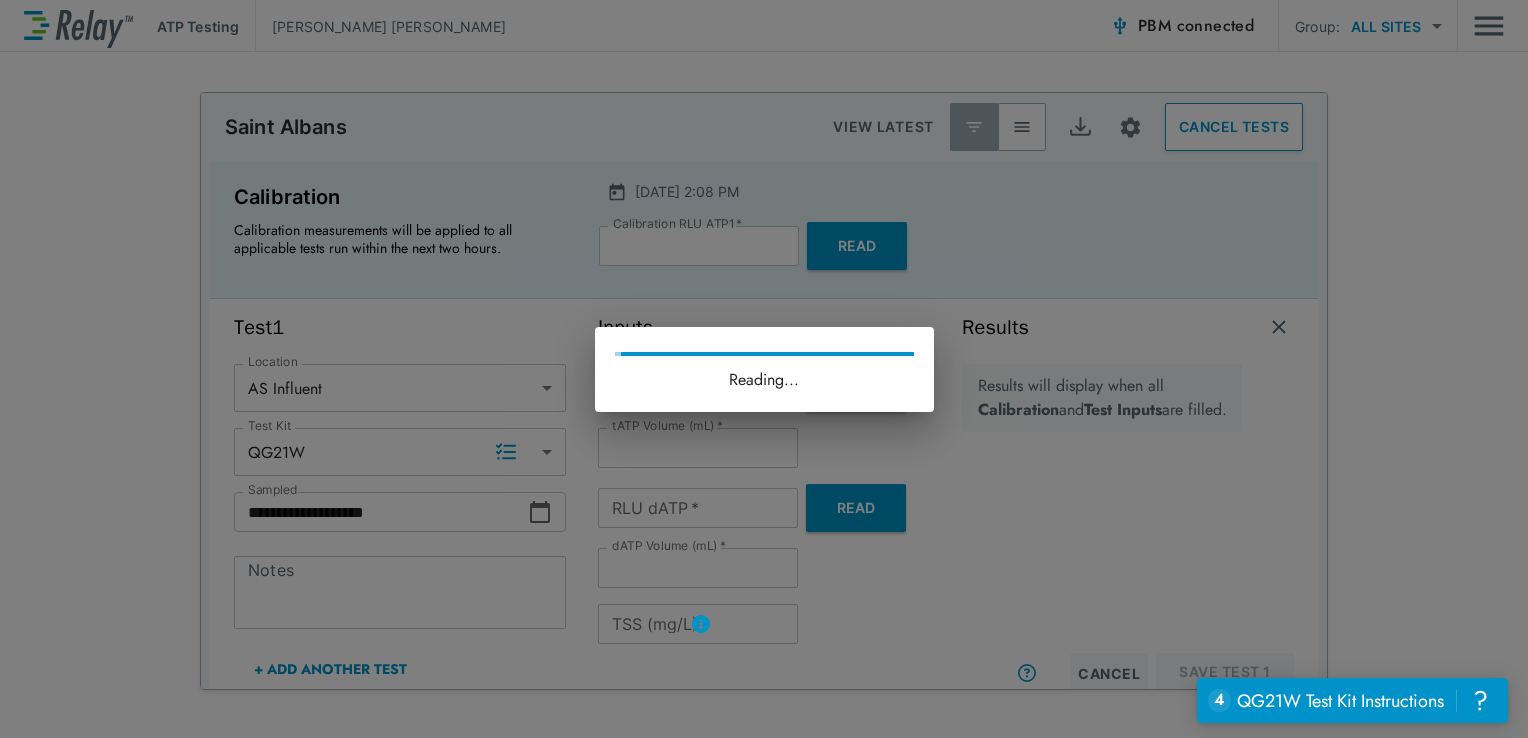 type on "******" 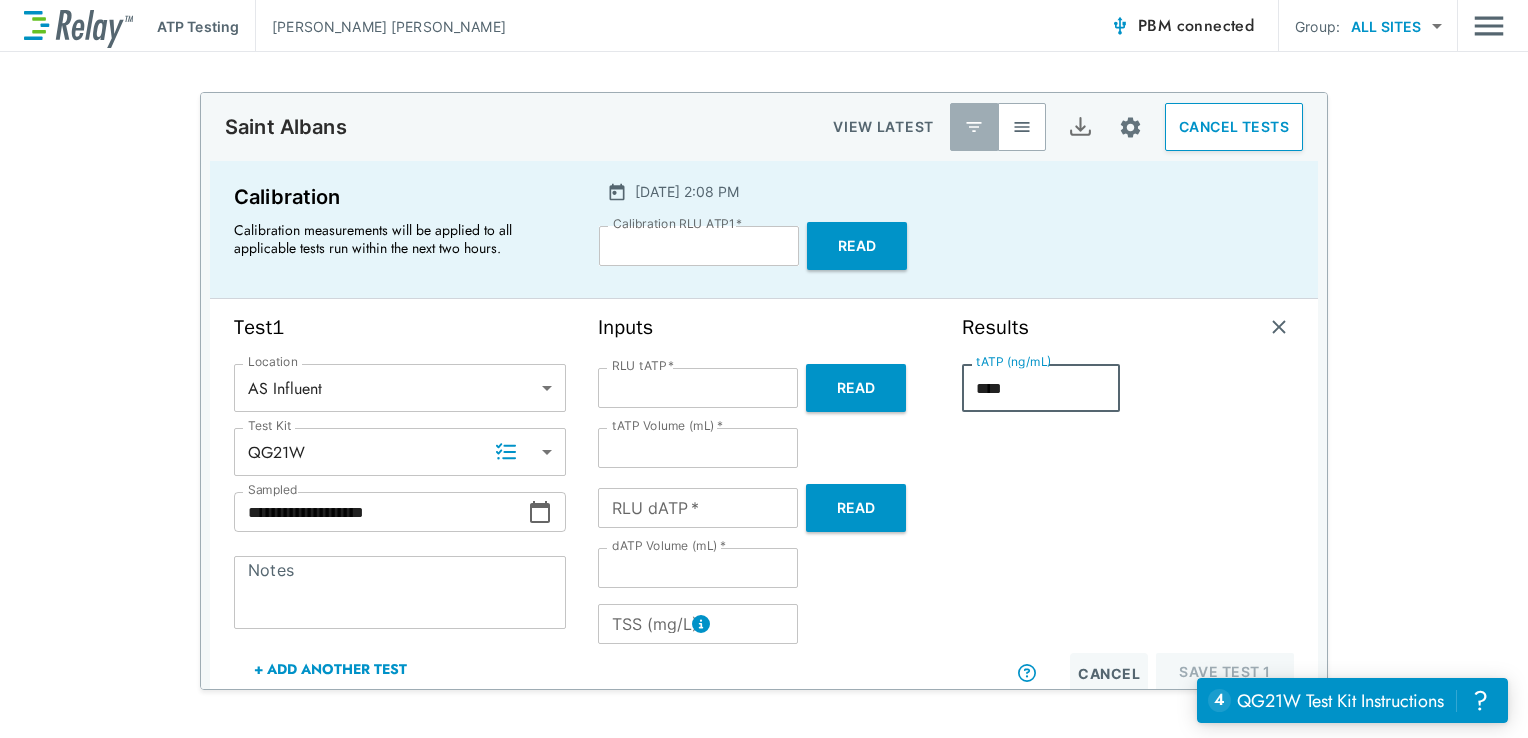 click on "****" at bounding box center [1041, 388] 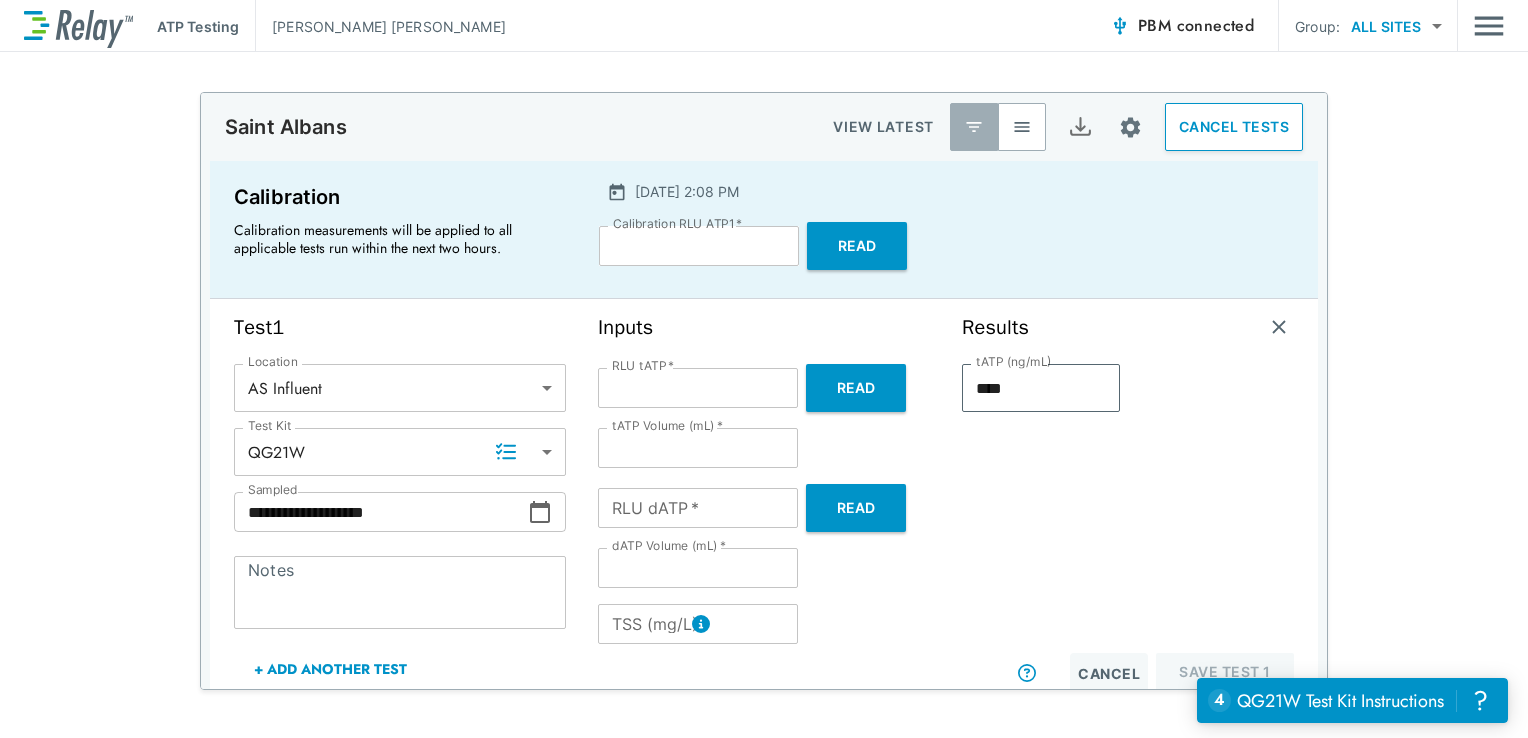 click on "dATP Volume (mL)   * *** dATP Volume (mL)   *" at bounding box center (764, 568) 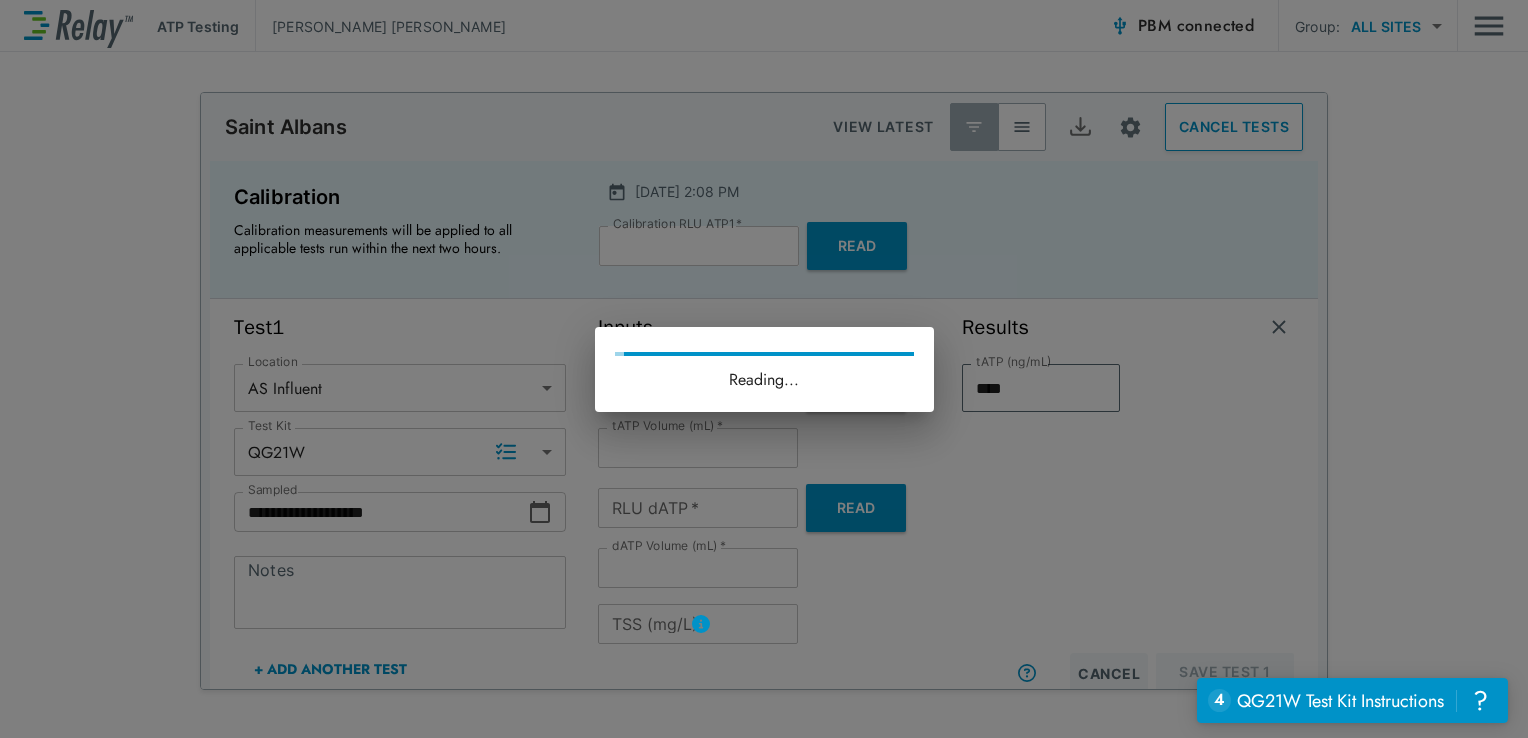 type on "****" 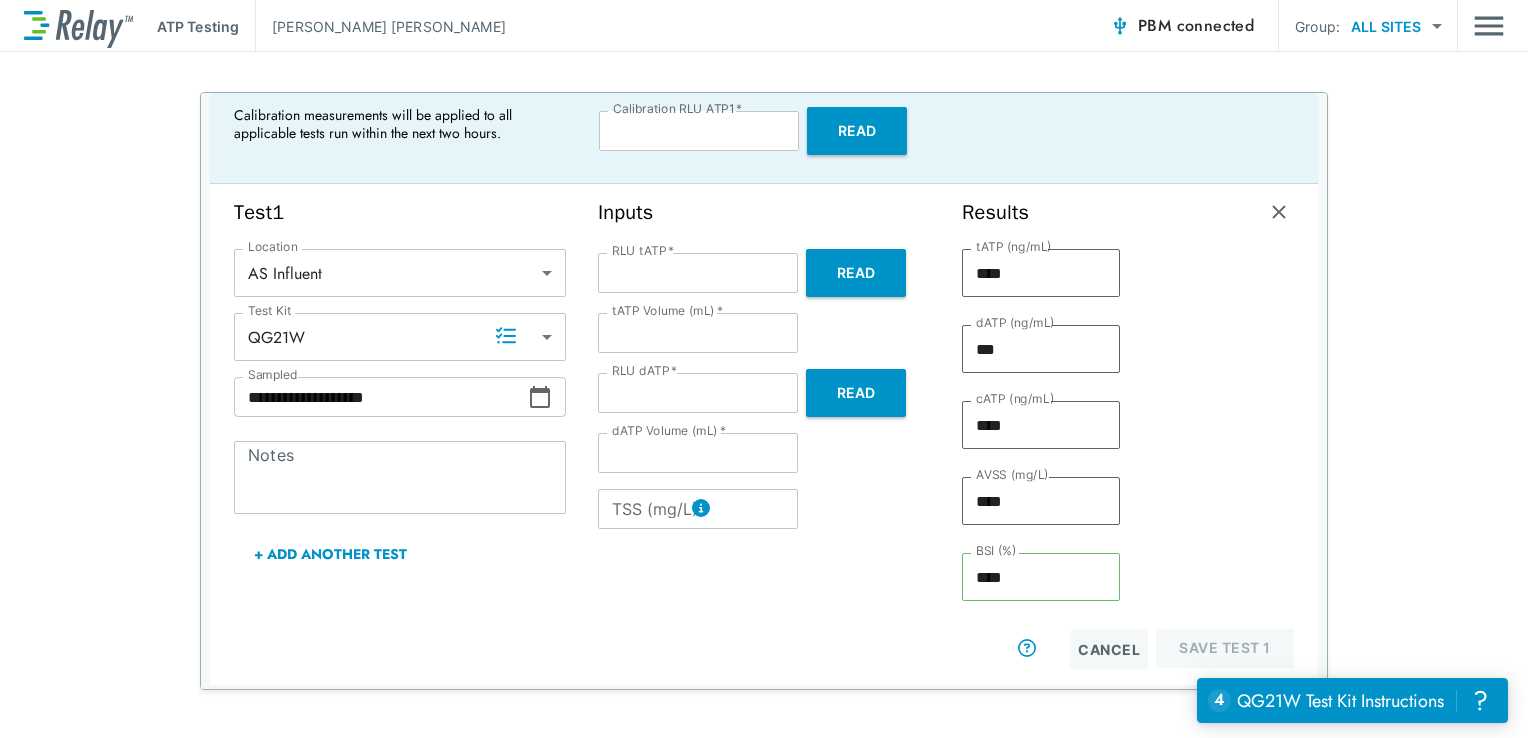 scroll, scrollTop: 112, scrollLeft: 0, axis: vertical 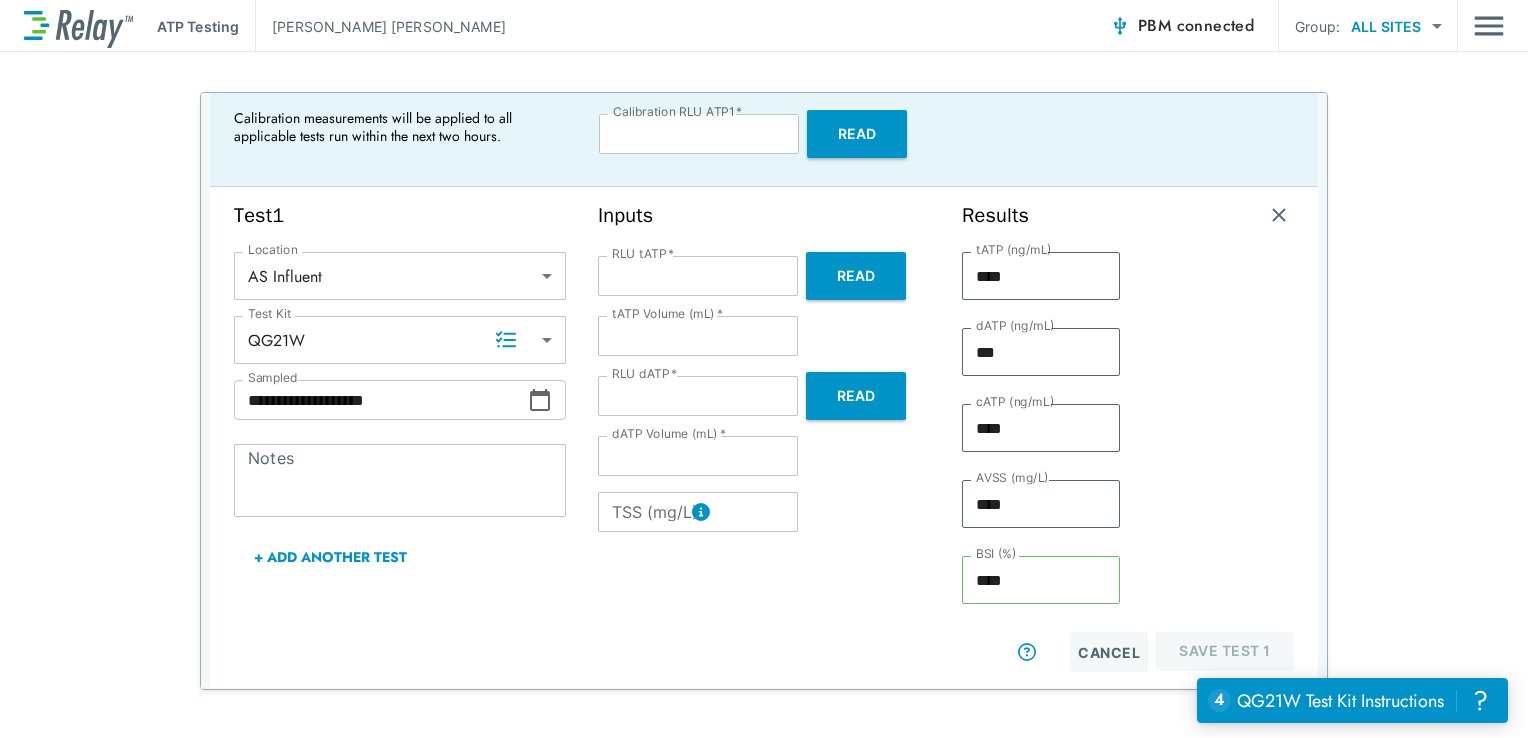 click on "TSS (mg/L)" at bounding box center (698, 512) 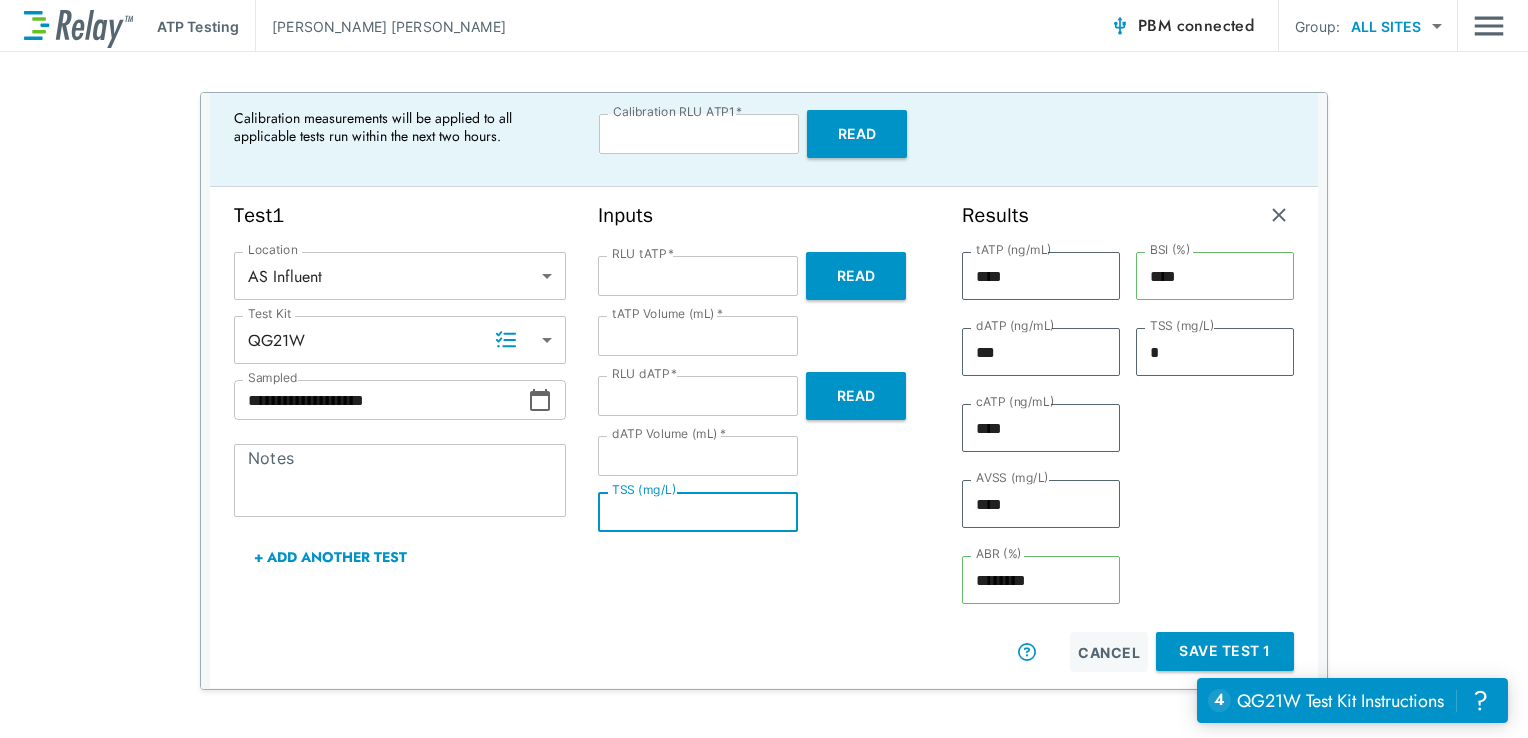 type on "*" 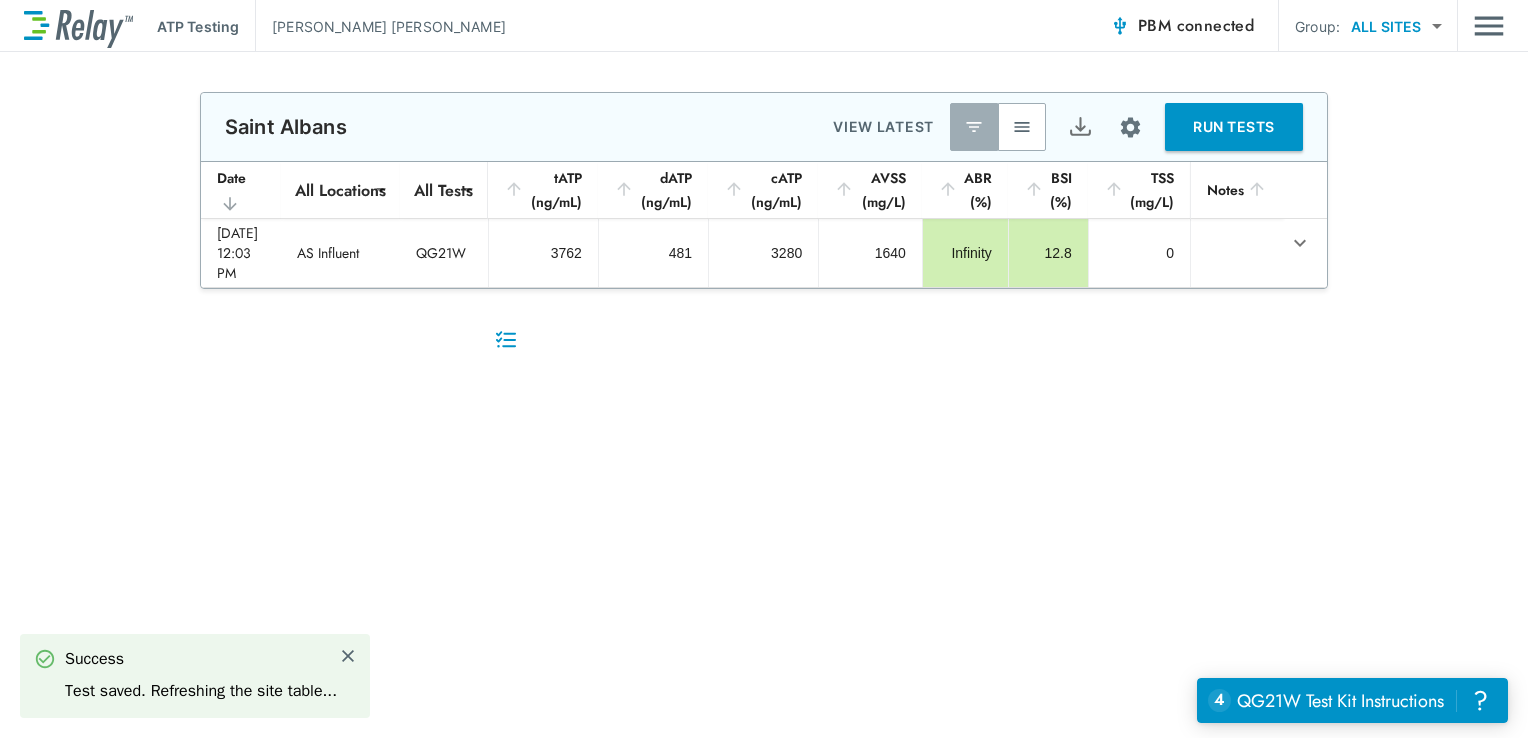 scroll, scrollTop: 0, scrollLeft: 0, axis: both 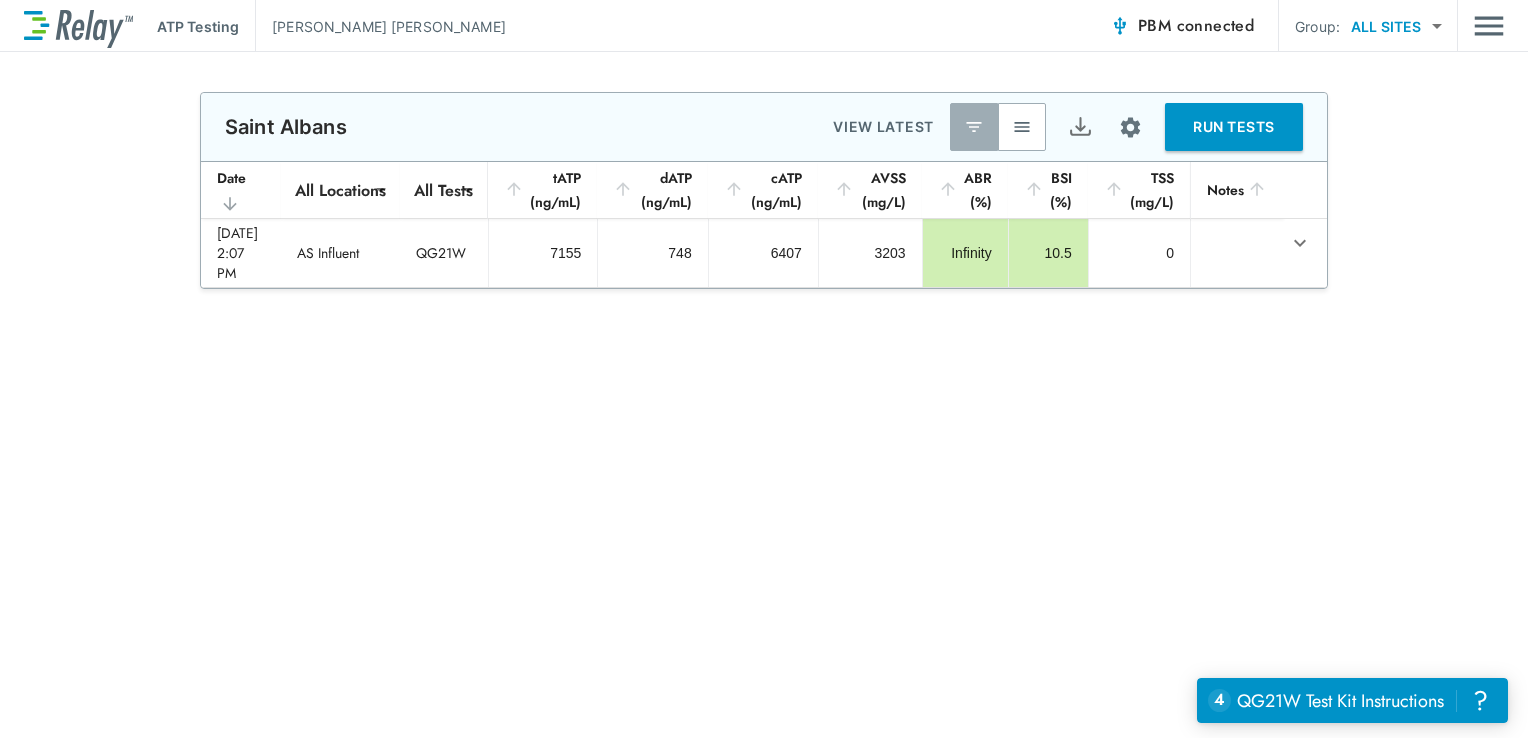 click on "RUN TESTS" at bounding box center [1234, 127] 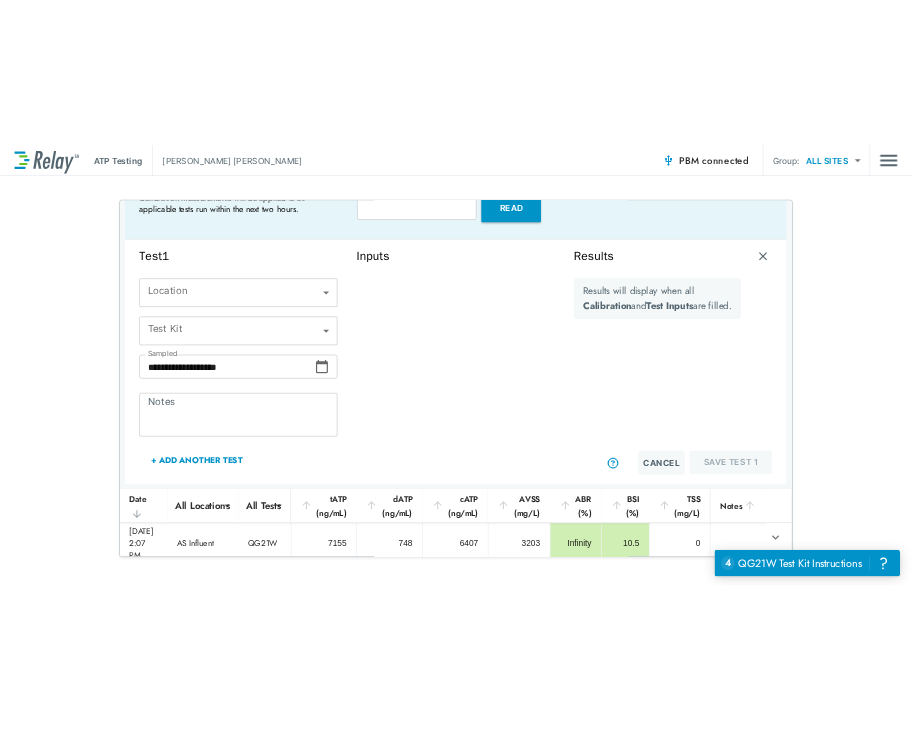 scroll, scrollTop: 147, scrollLeft: 0, axis: vertical 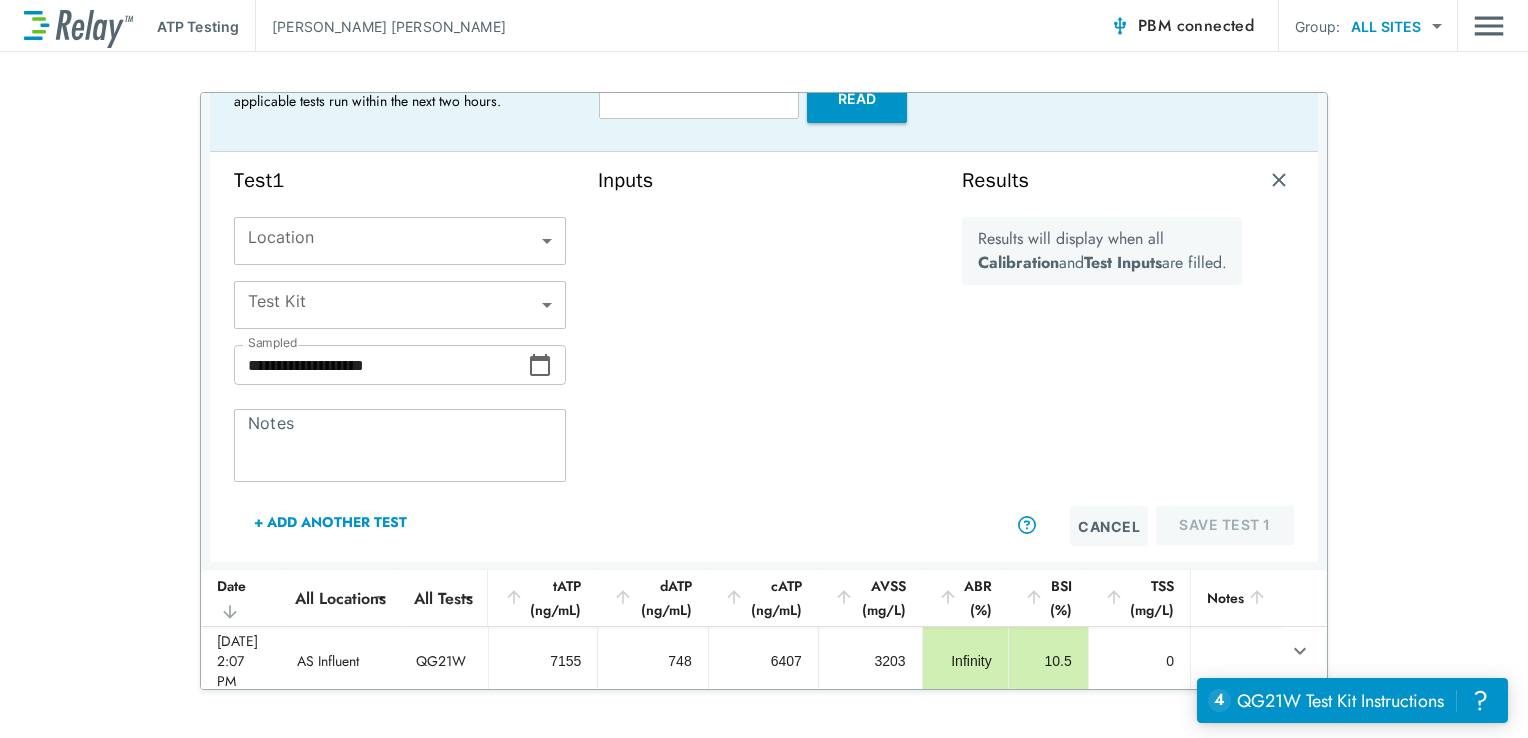 click on "**********" at bounding box center (764, 369) 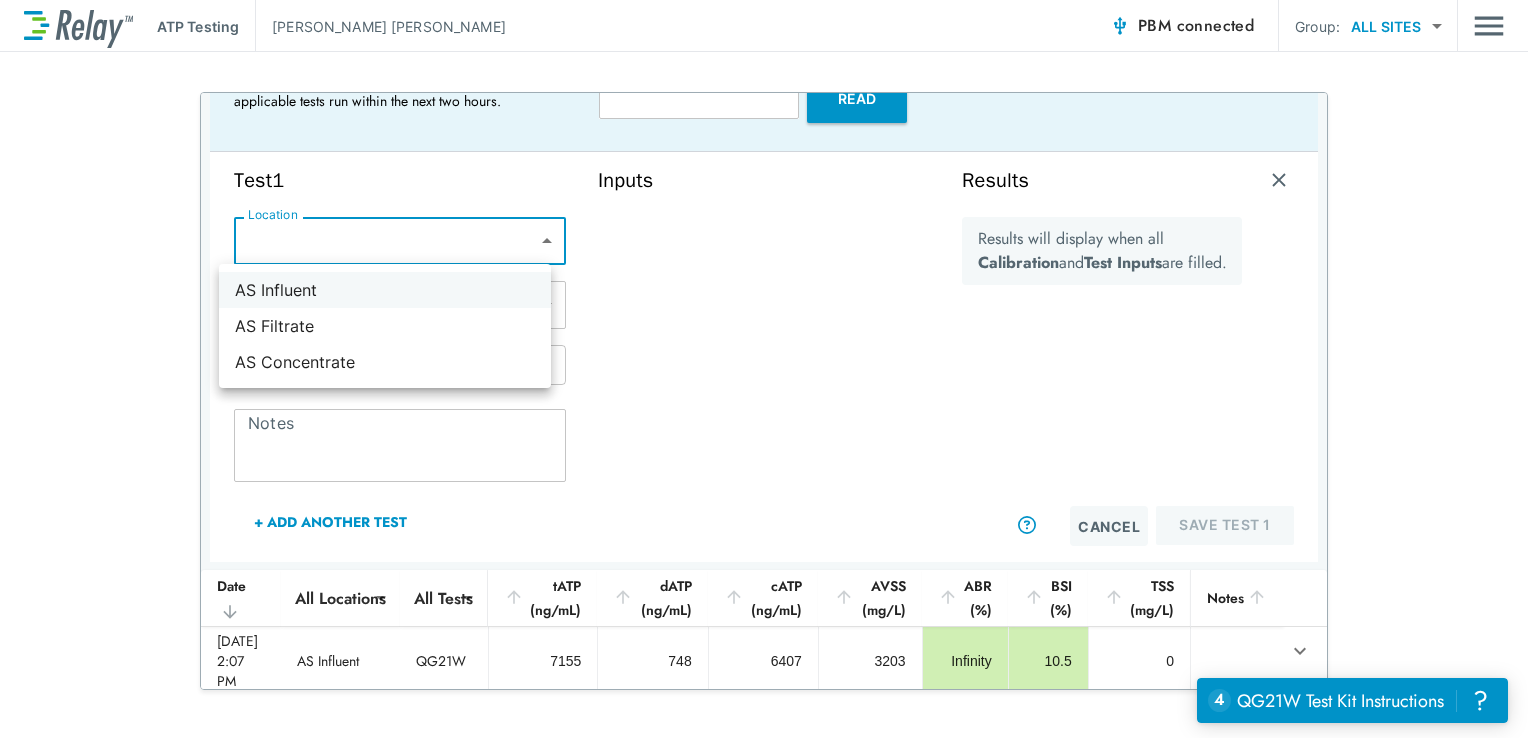 click on "AS Influent" at bounding box center [385, 290] 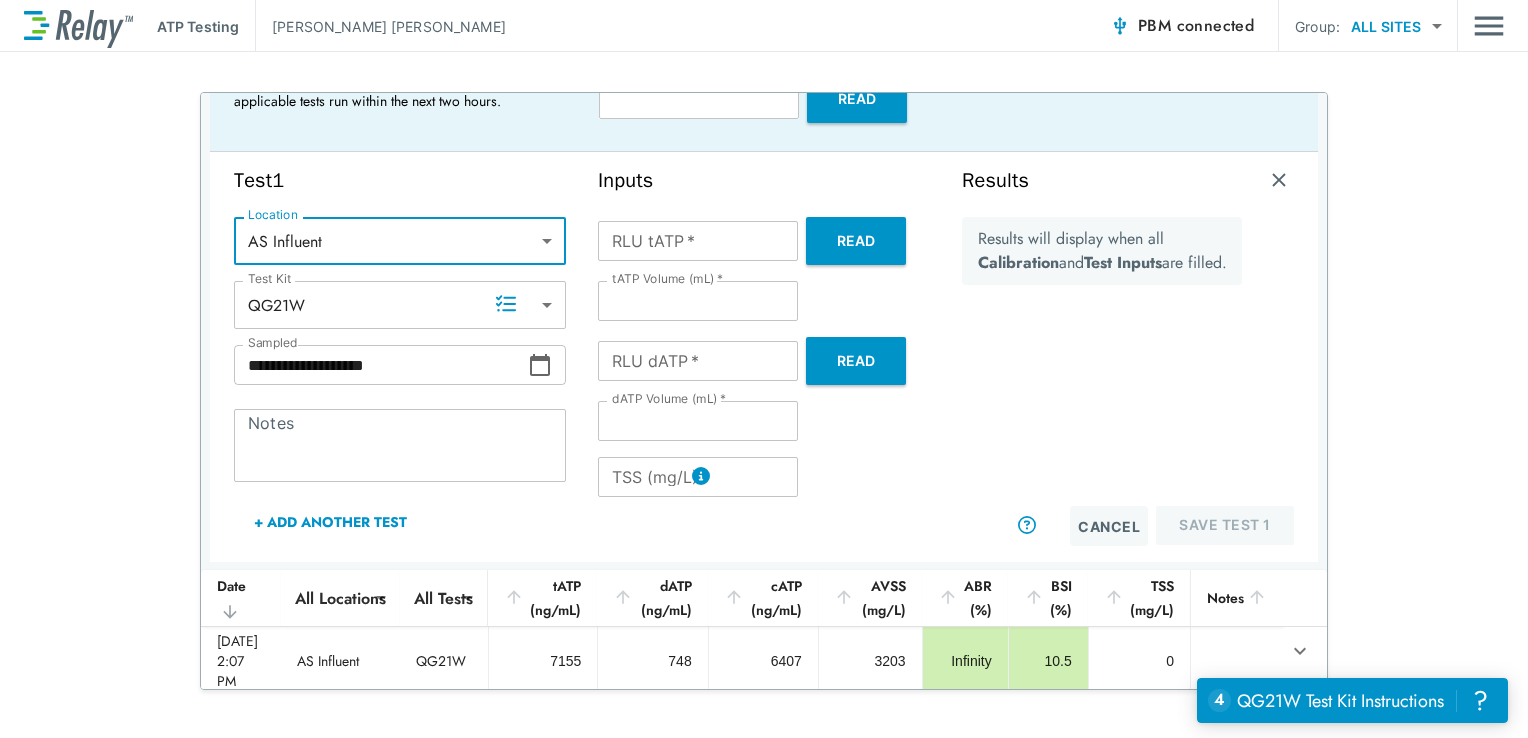 click on "Read" at bounding box center [856, 241] 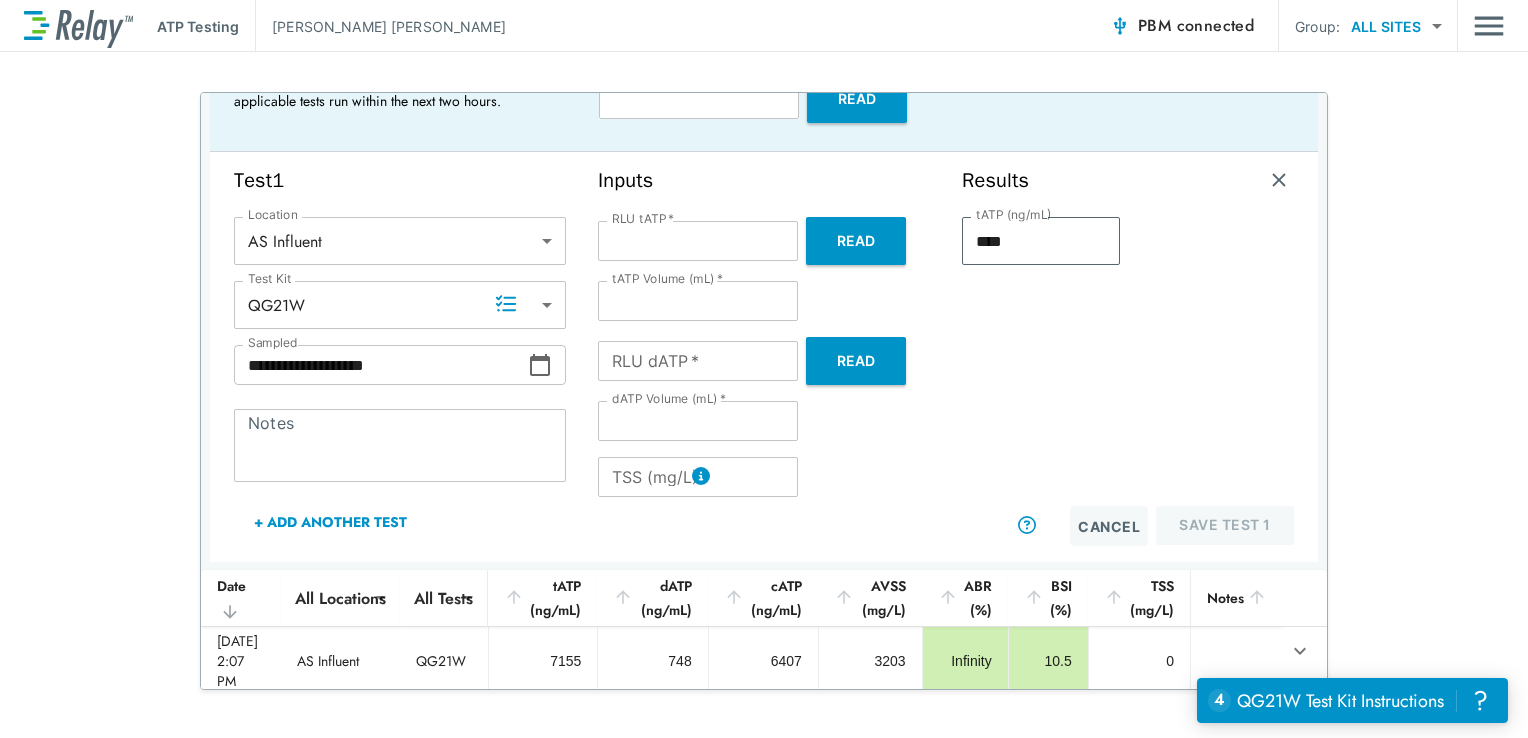 type on "******" 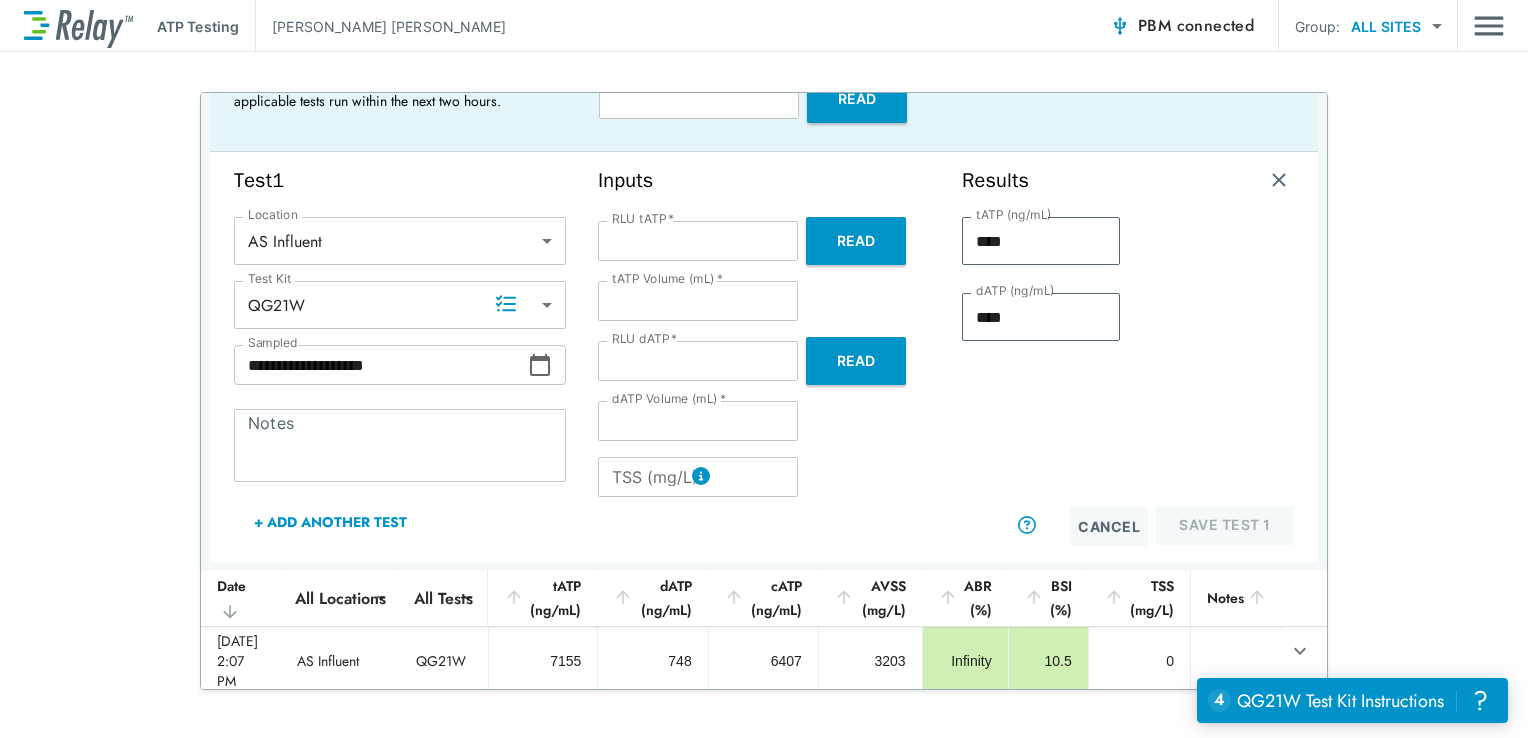 type on "*****" 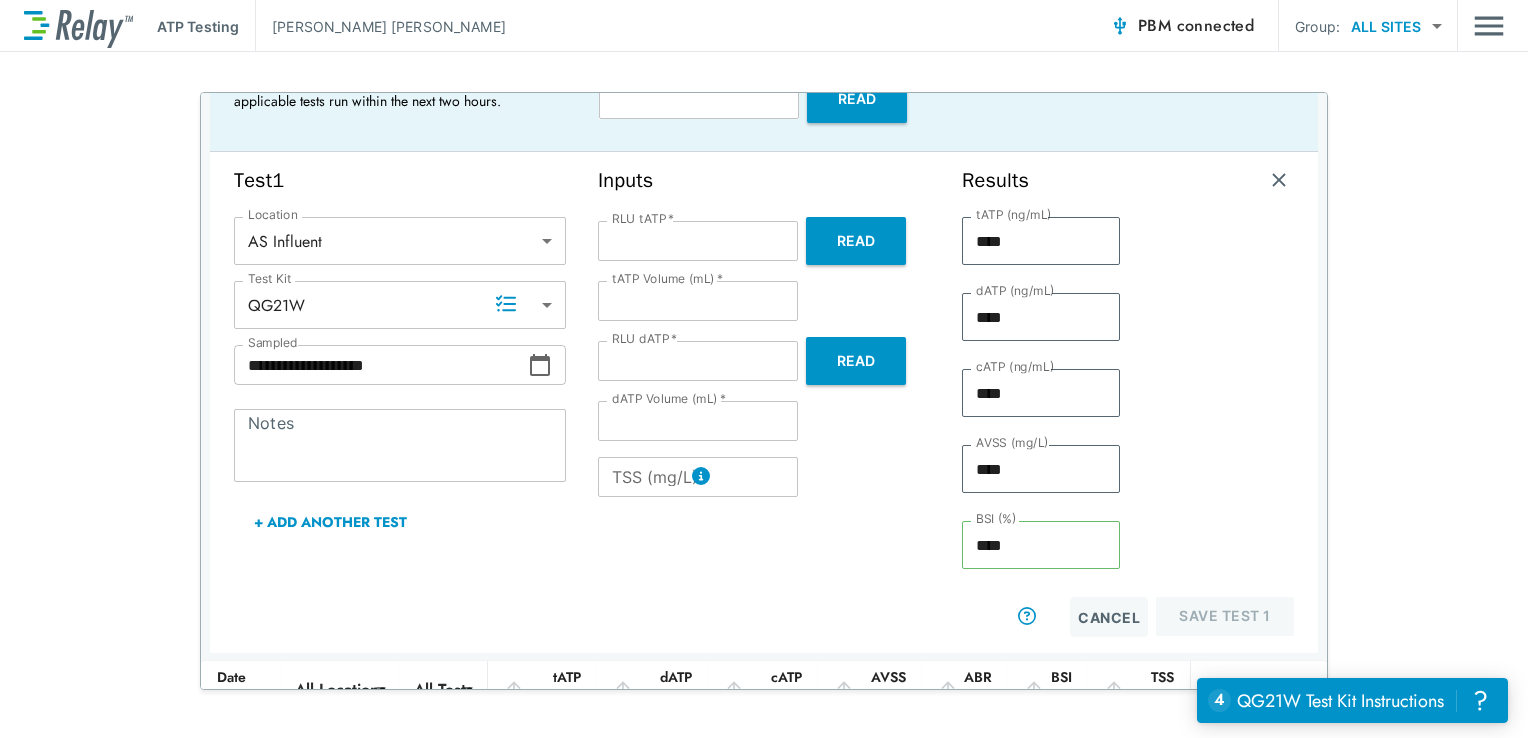 click on "Inputs RLU tATP   * ****** RLU tATP   * Read tATP Volume (mL)   * * tATP Volume (mL)   * RLU dATP   * ***** RLU dATP   * Read dATP Volume (mL)   * *** dATP Volume (mL)   * TSS (mg/L) TSS (mg/L)" at bounding box center [764, 402] 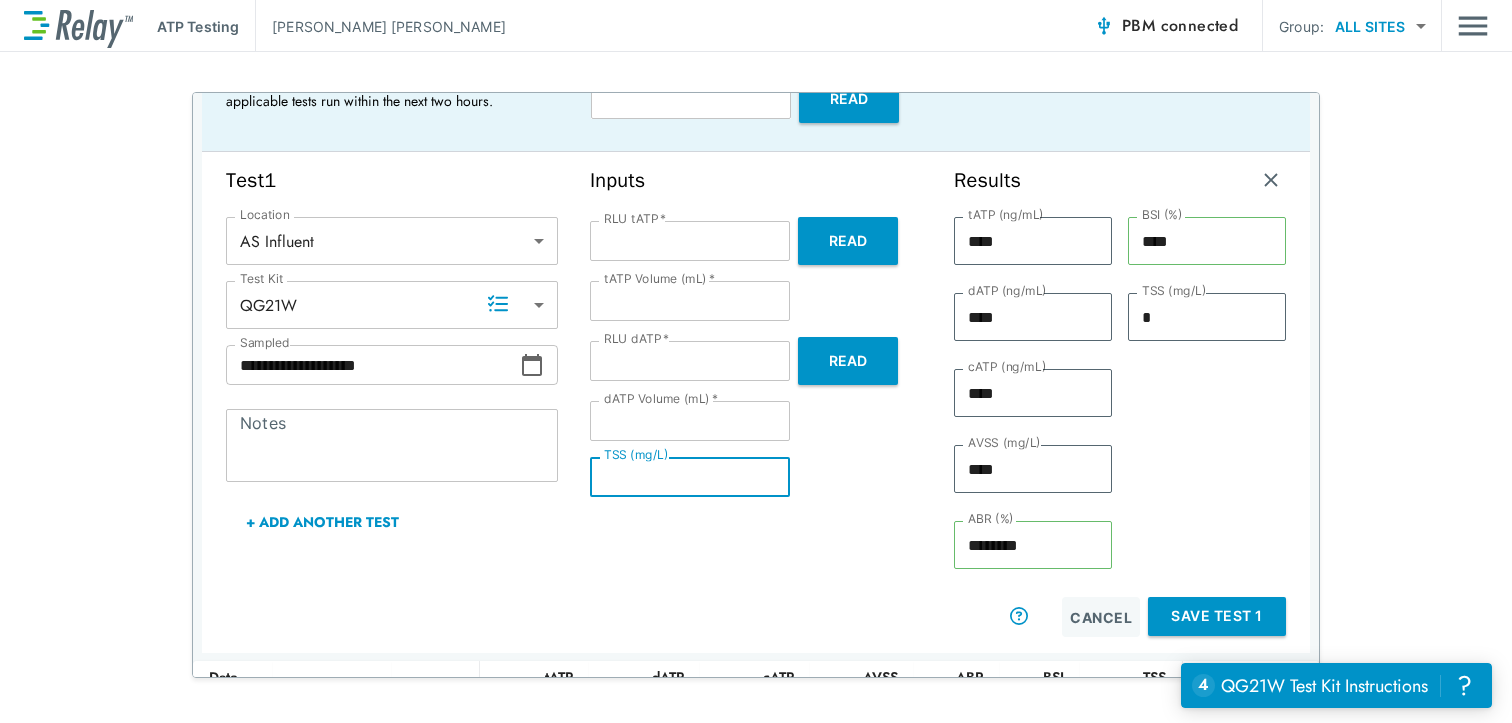 type on "*" 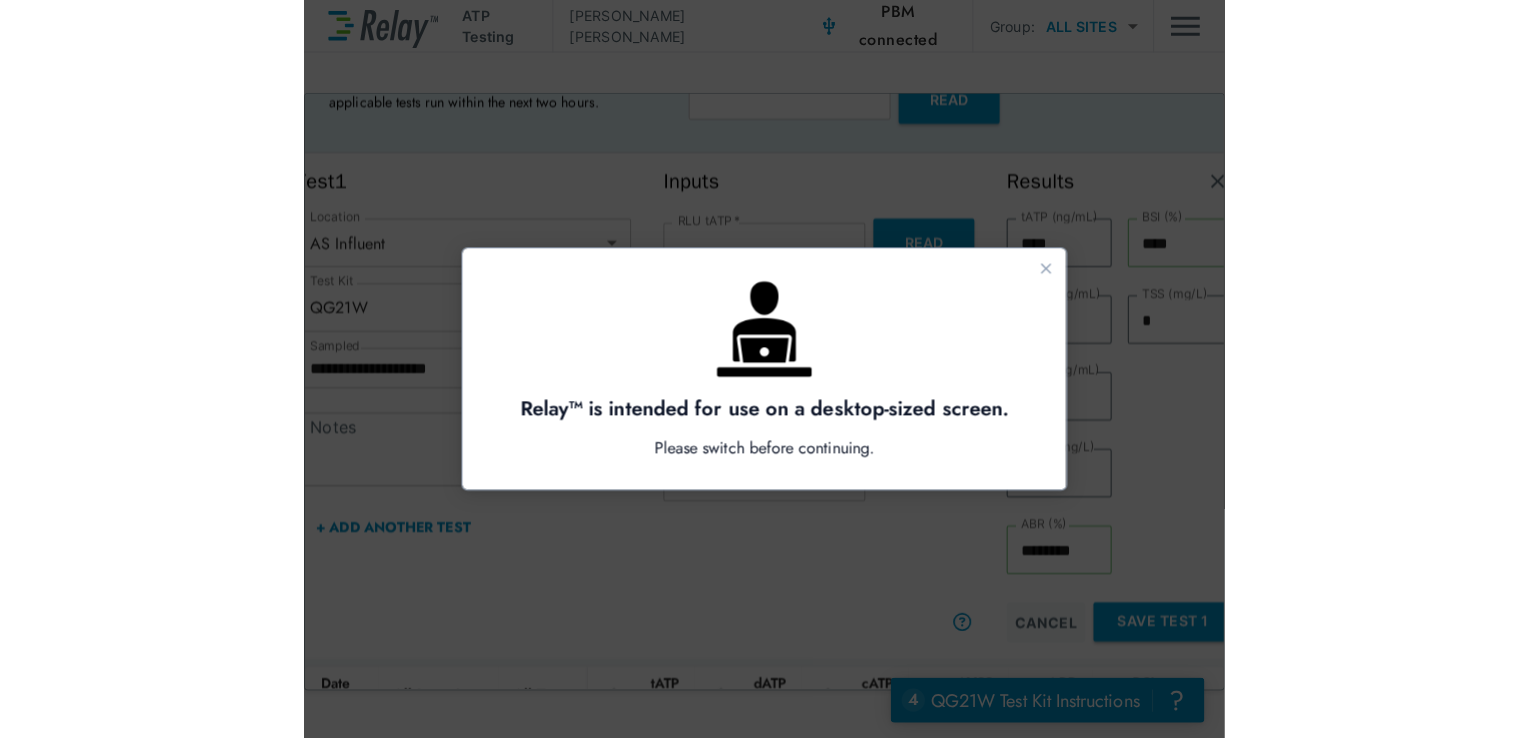 scroll, scrollTop: 0, scrollLeft: 0, axis: both 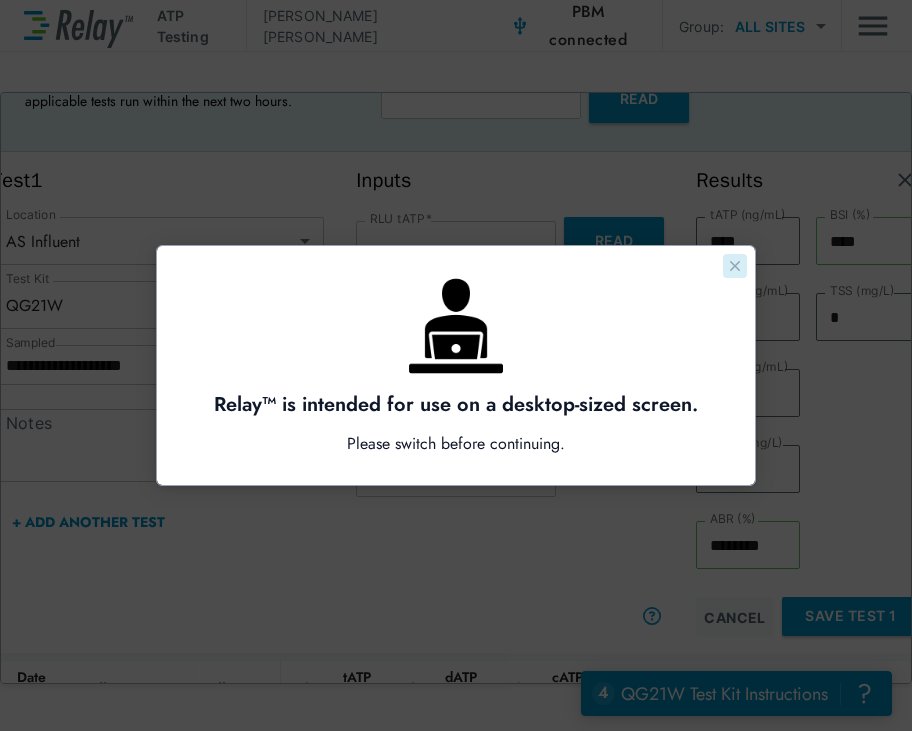 click 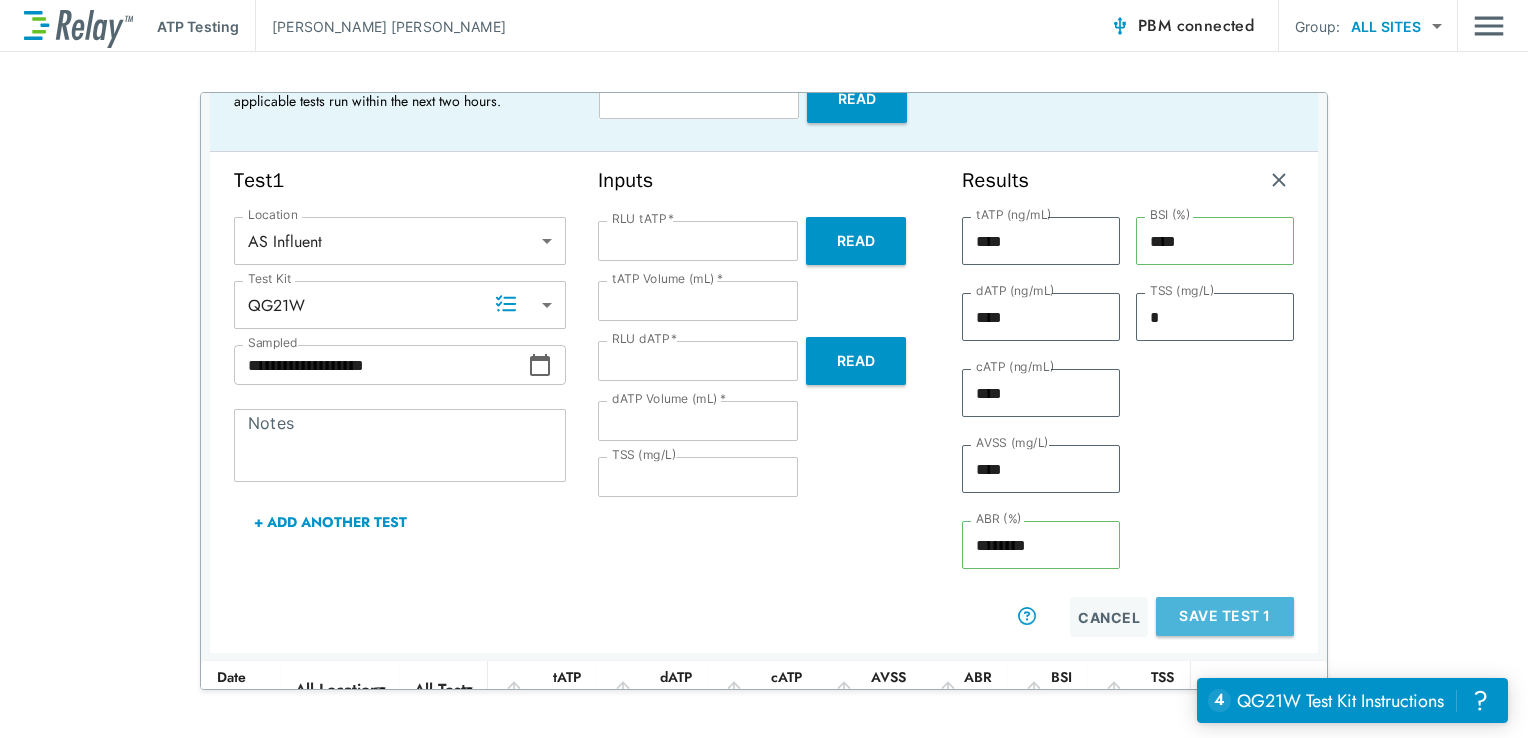 click on "Save Test 1" at bounding box center [1225, 616] 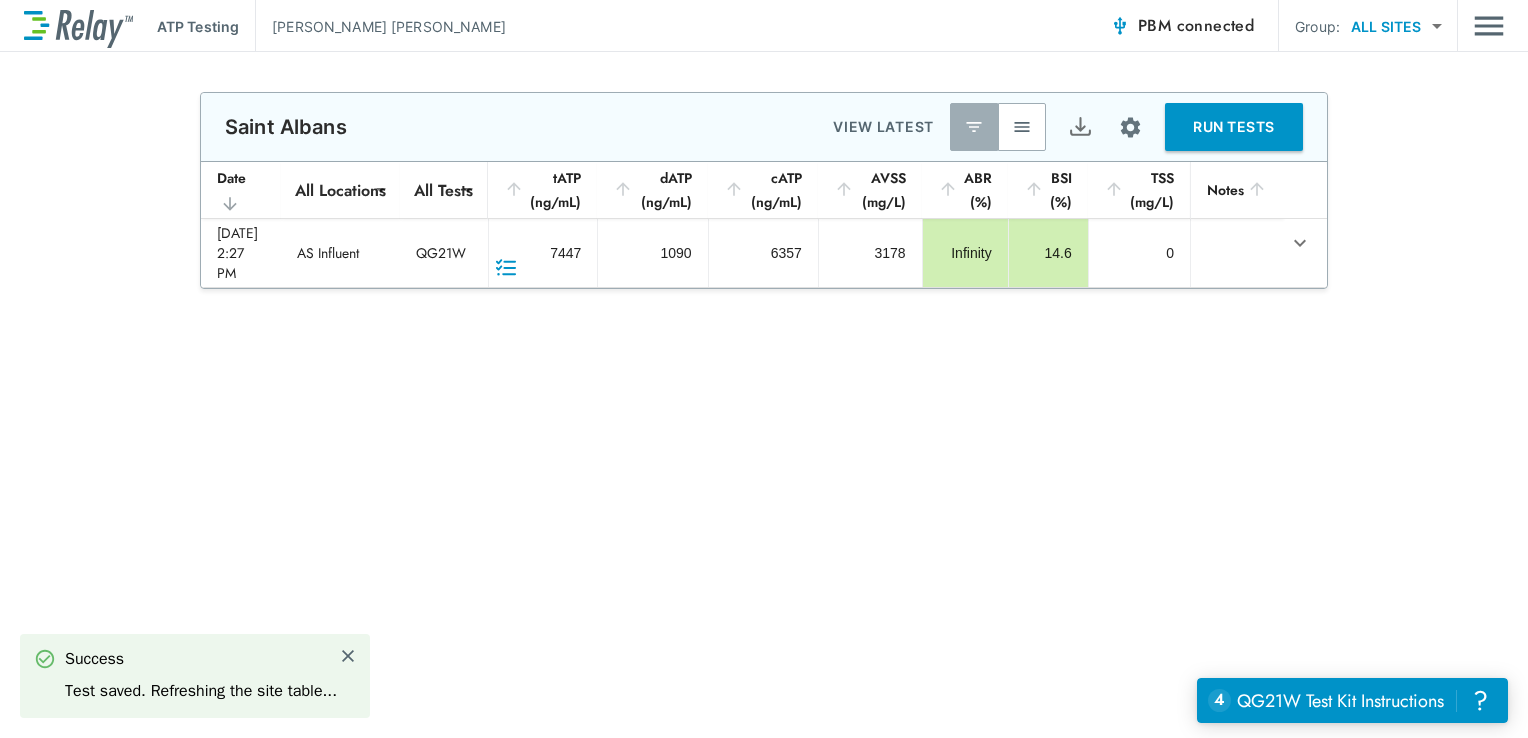 scroll, scrollTop: 0, scrollLeft: 0, axis: both 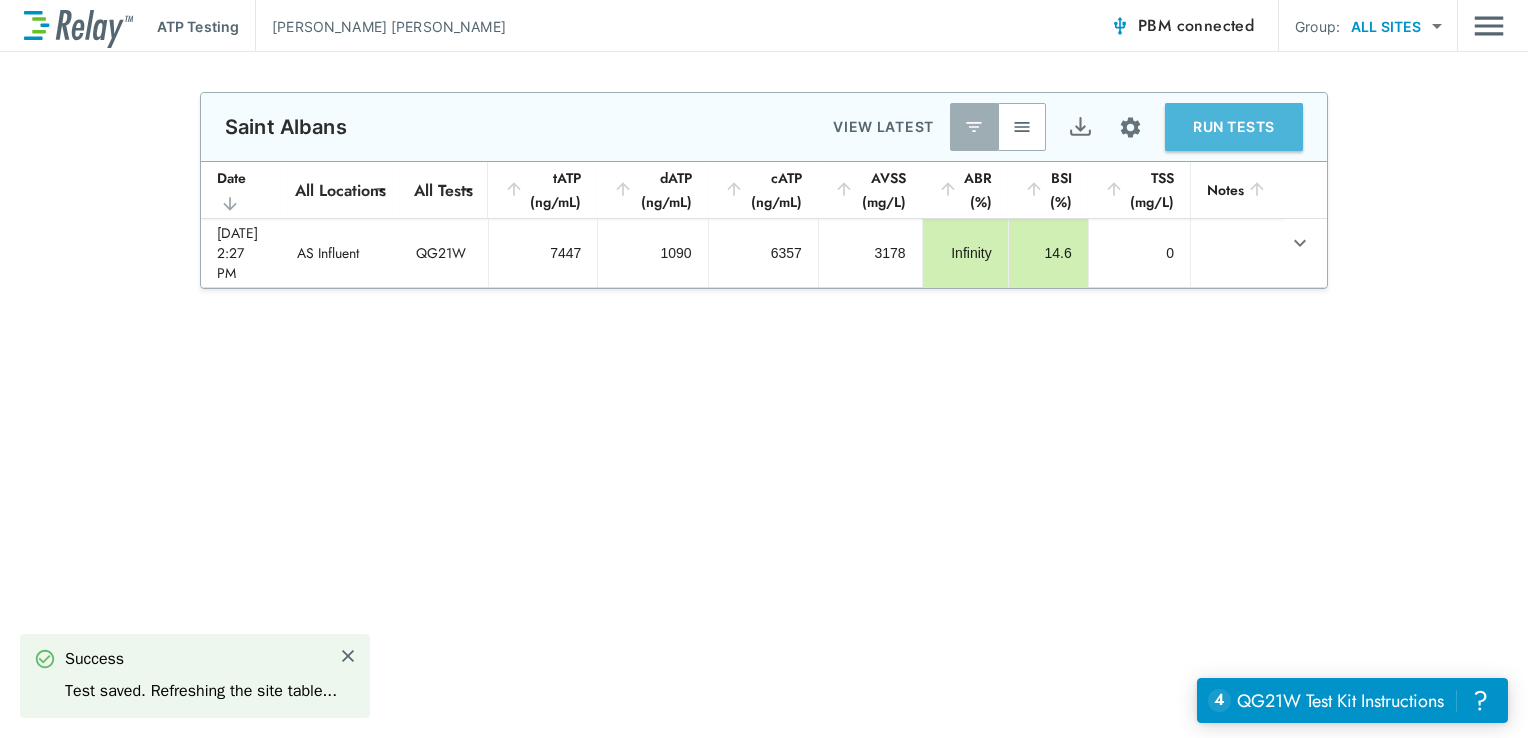 click on "RUN TESTS" at bounding box center (1234, 127) 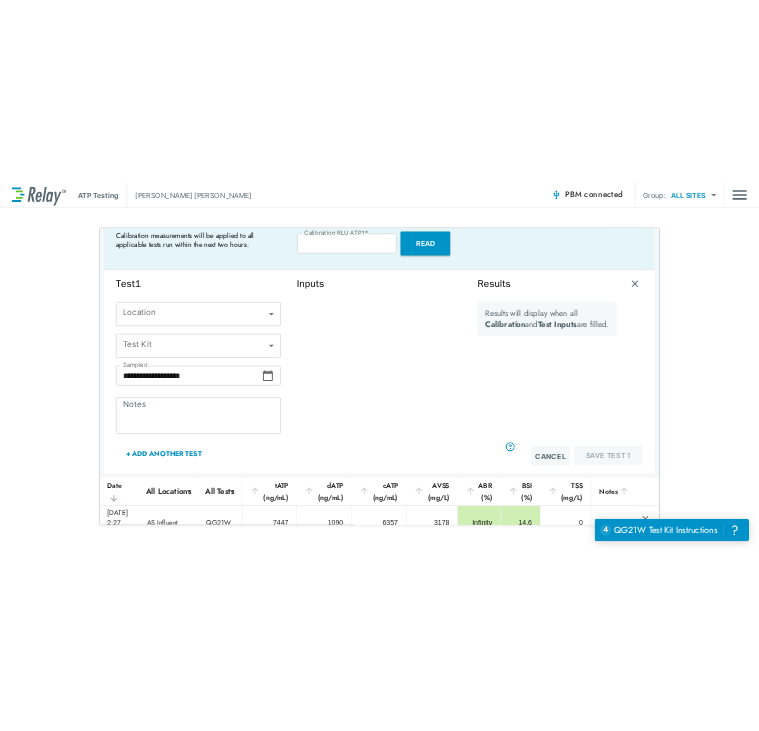 scroll, scrollTop: 148, scrollLeft: 0, axis: vertical 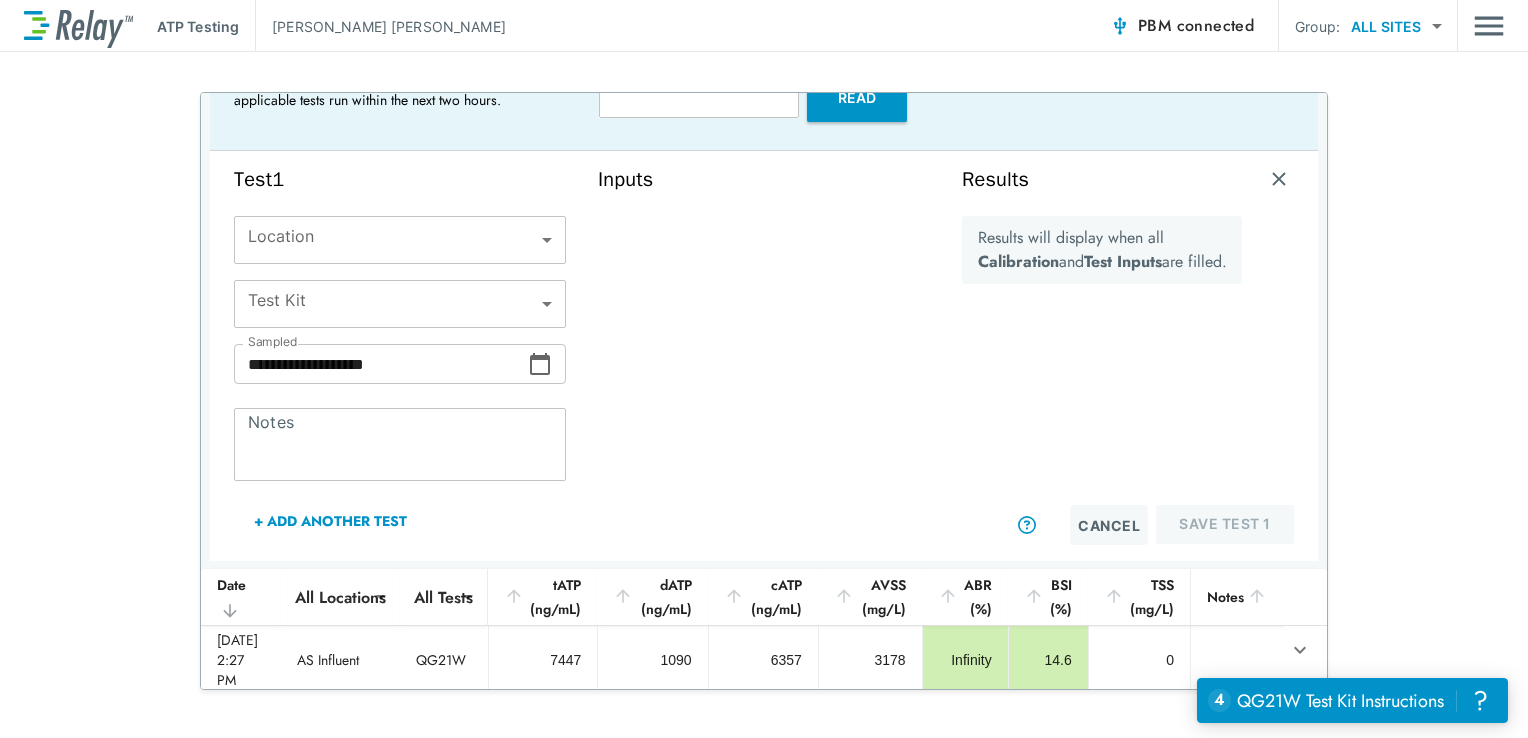 click on "**********" at bounding box center [764, 369] 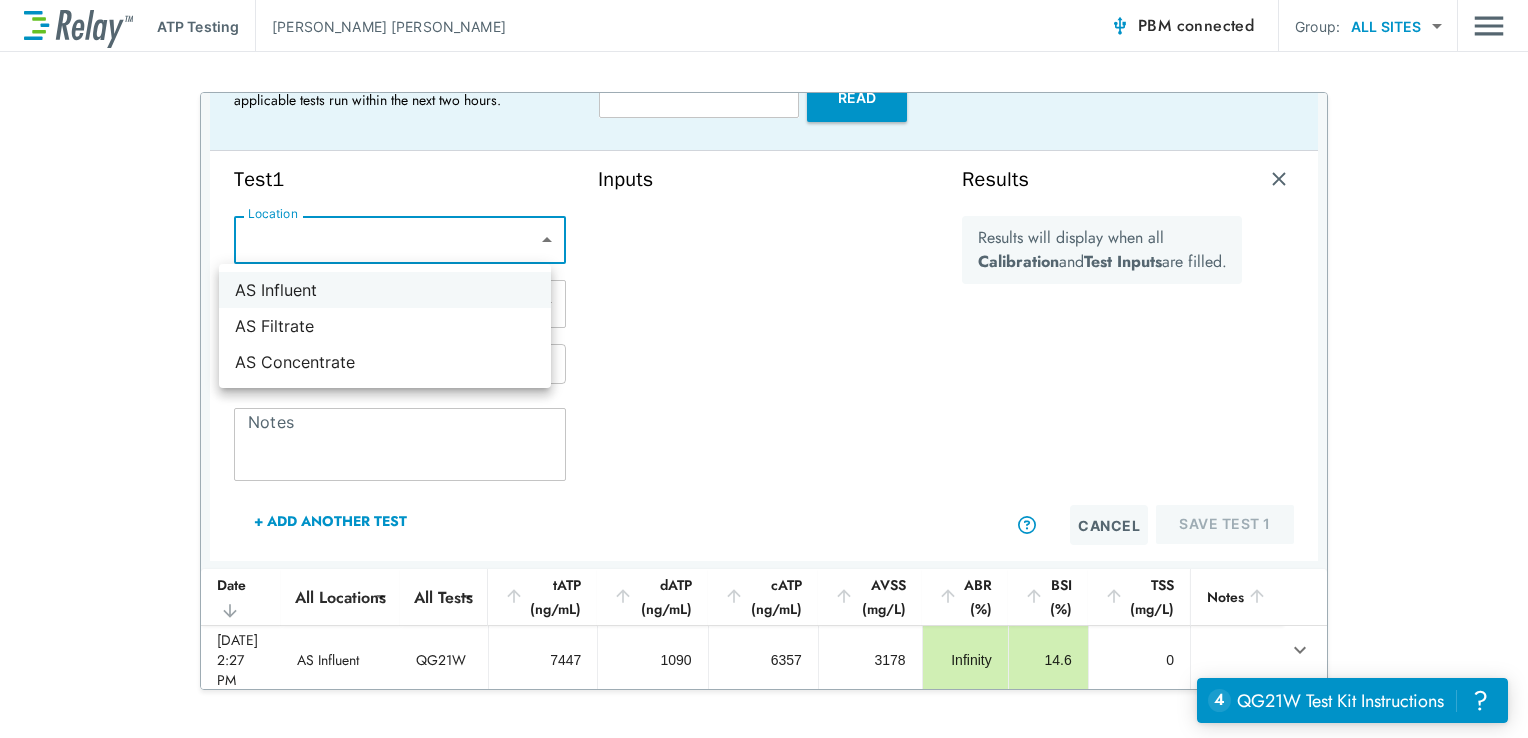 click on "AS Influent" at bounding box center (385, 290) 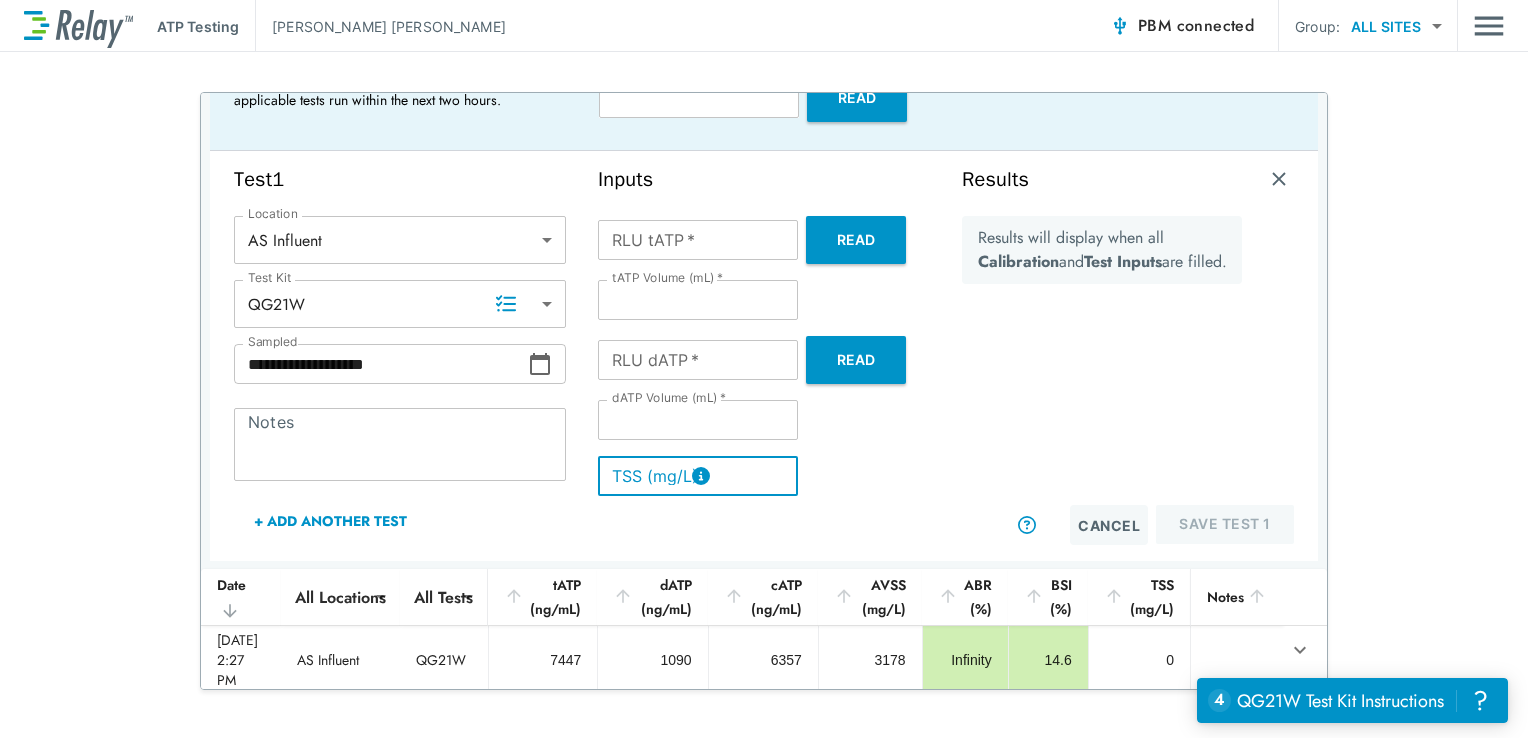 click on "TSS (mg/L)" at bounding box center (698, 476) 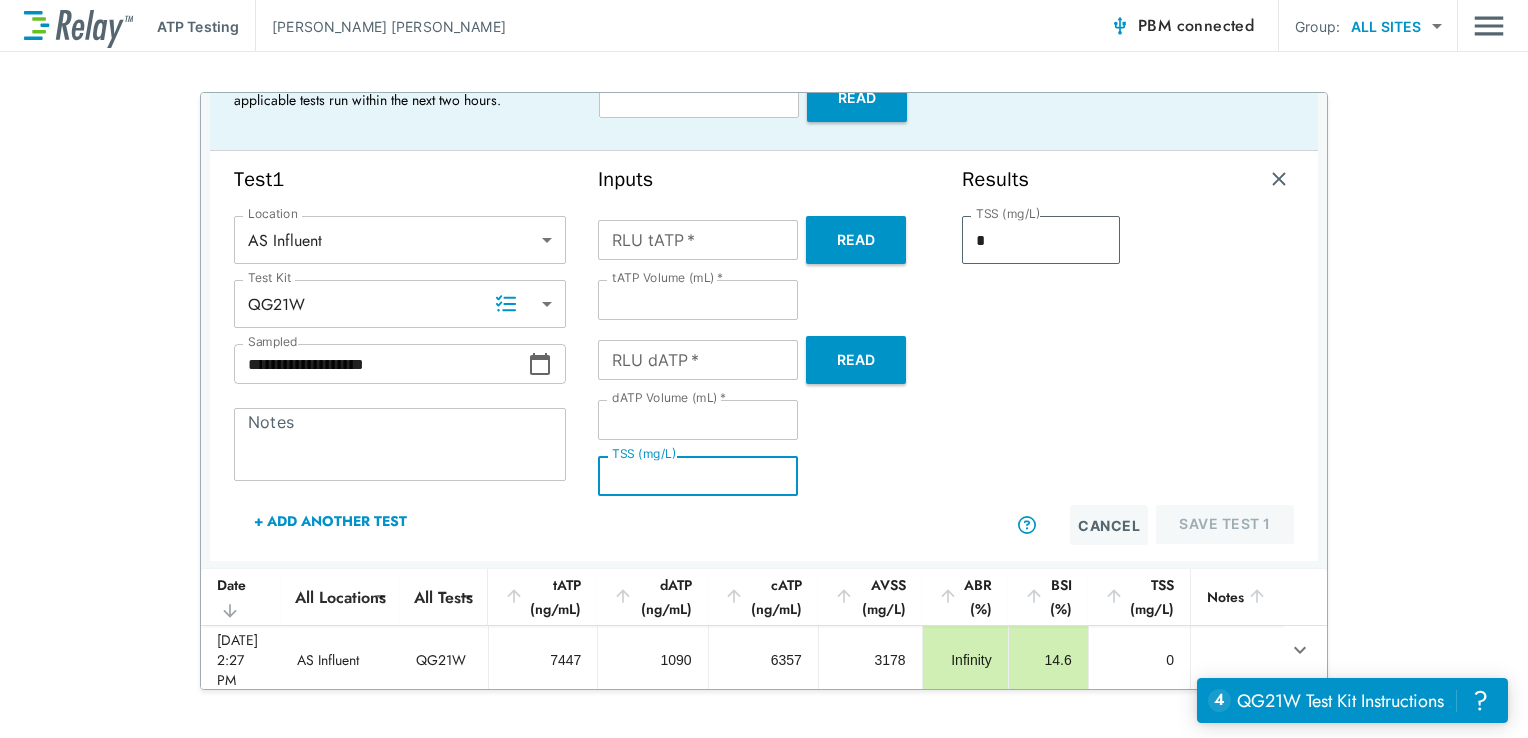 type on "*" 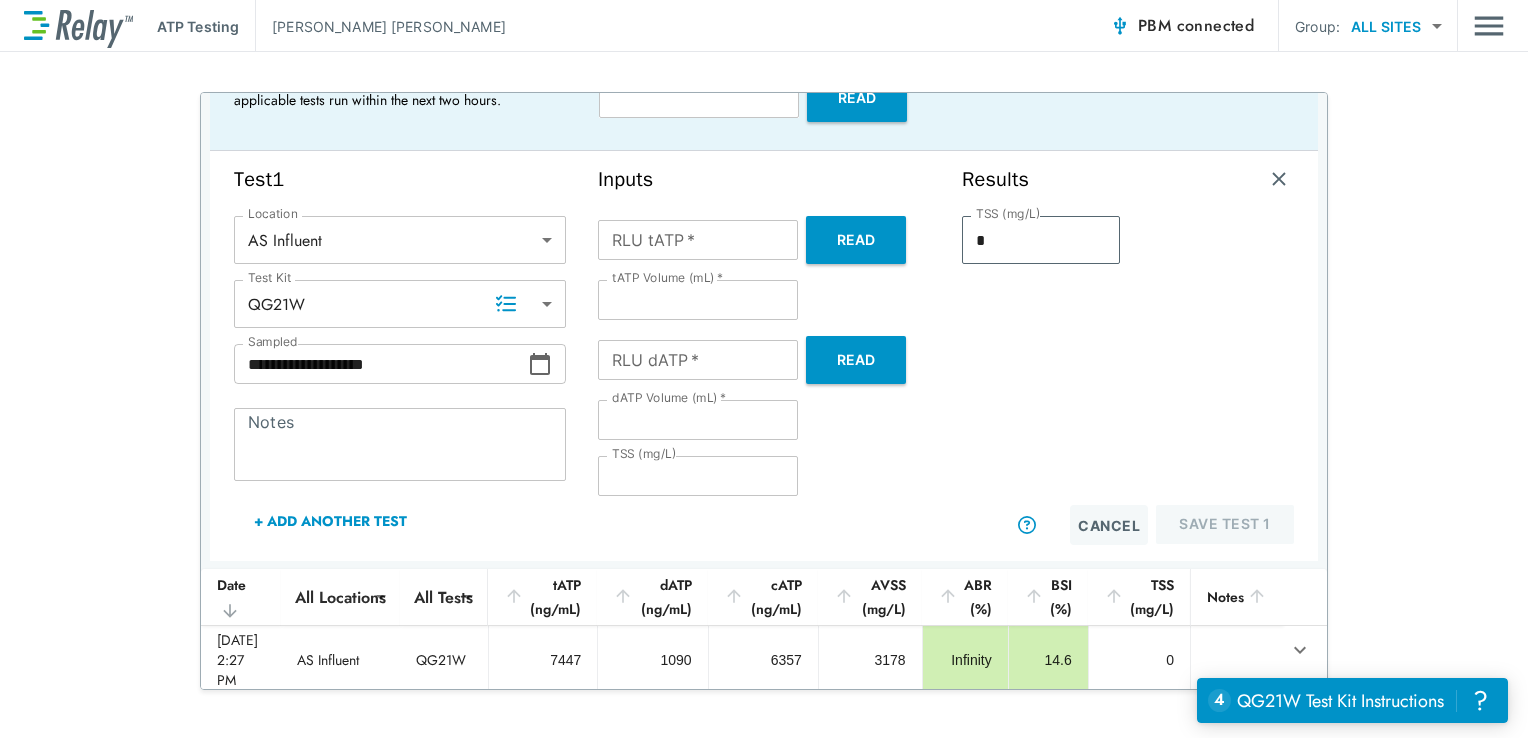 click on "TSS (mg/L) * TSS (mg/L)" at bounding box center [764, 476] 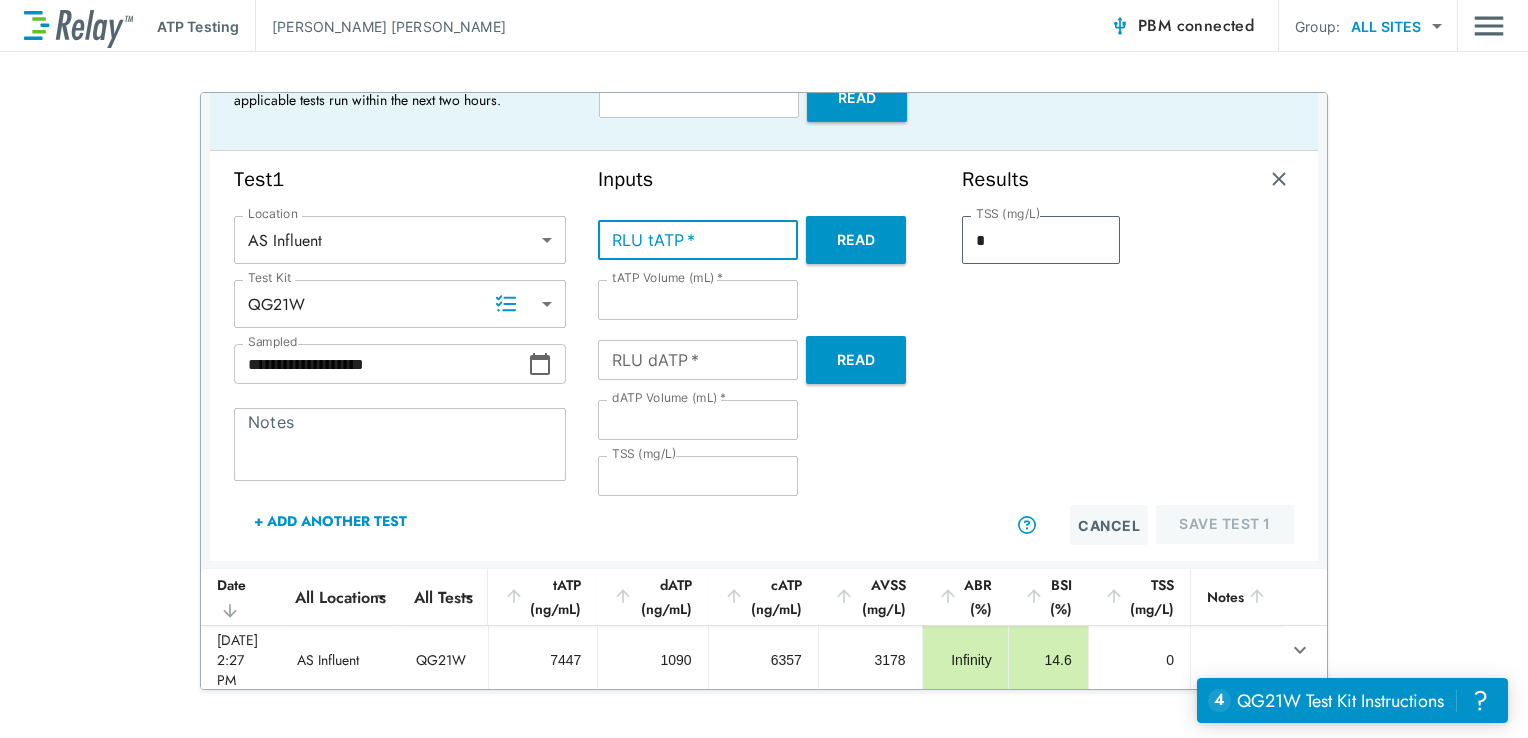 click on "RLU tATP   *" at bounding box center (698, 240) 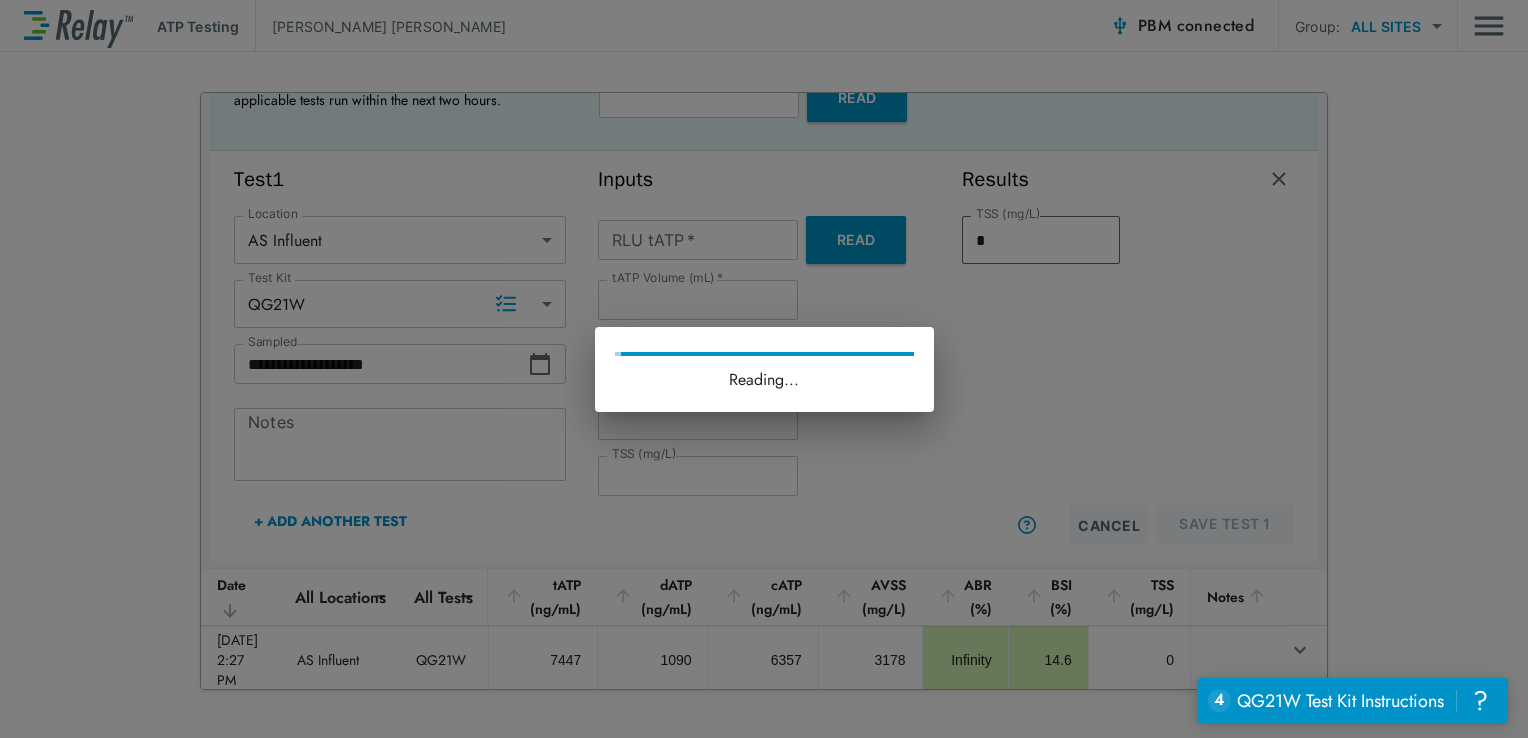 type on "******" 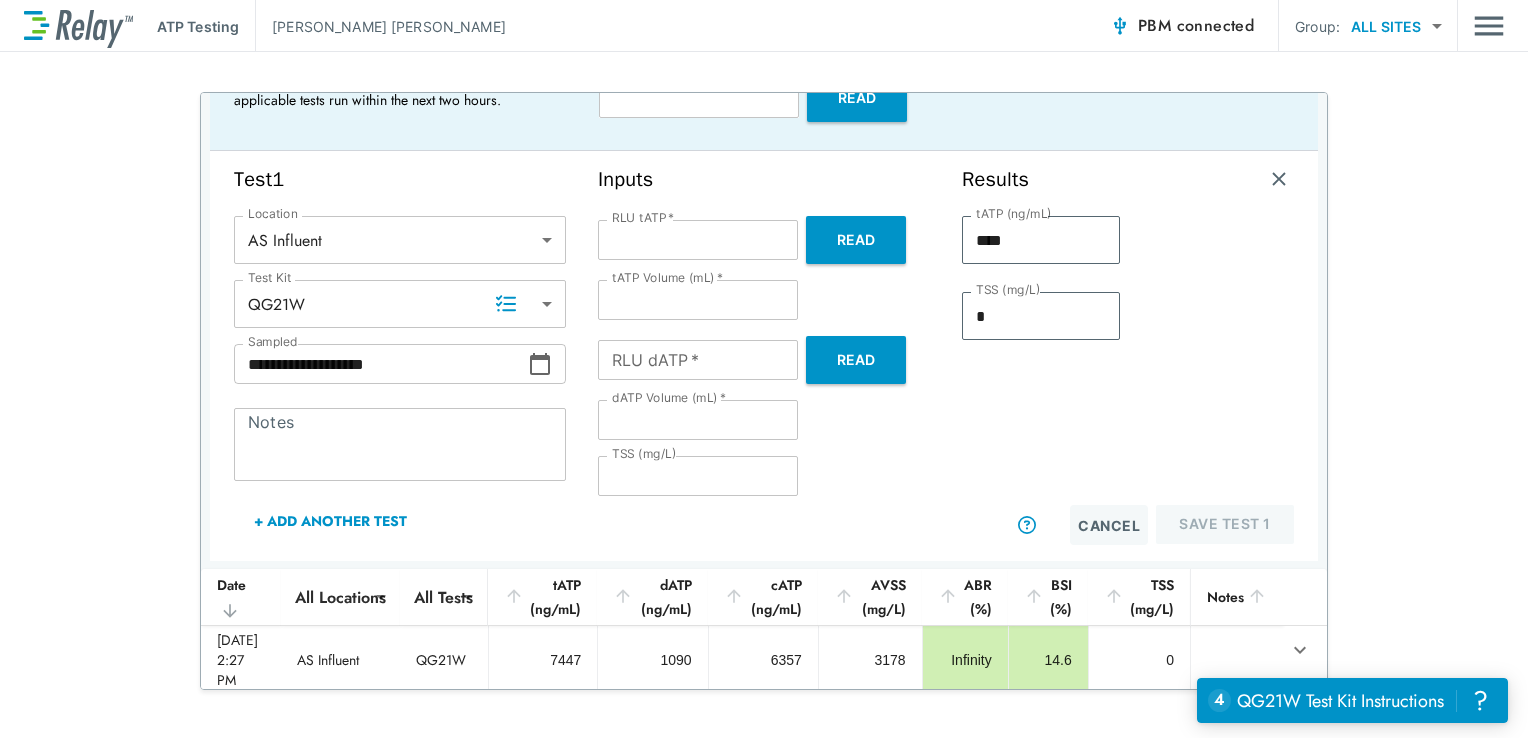 type 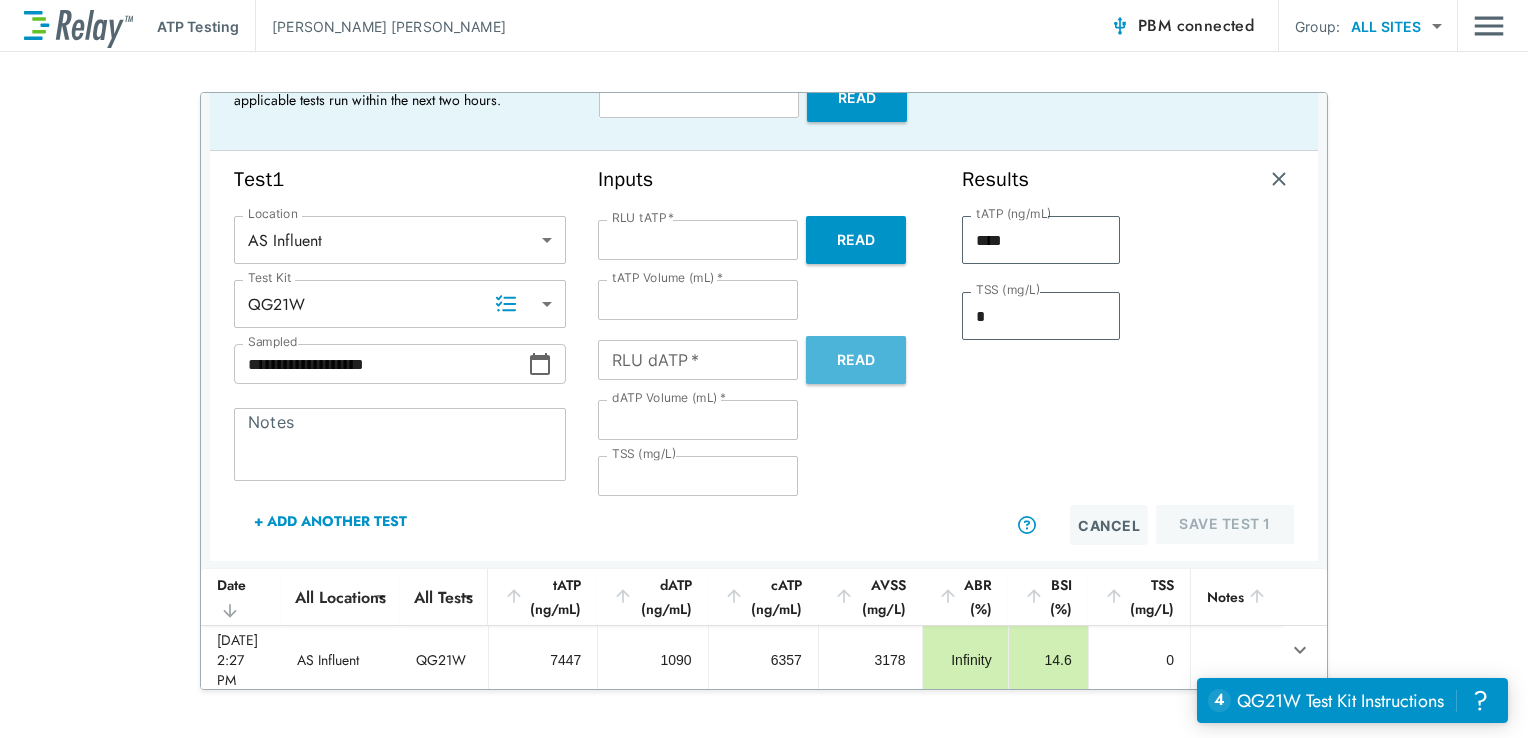 click on "Read" at bounding box center (856, 360) 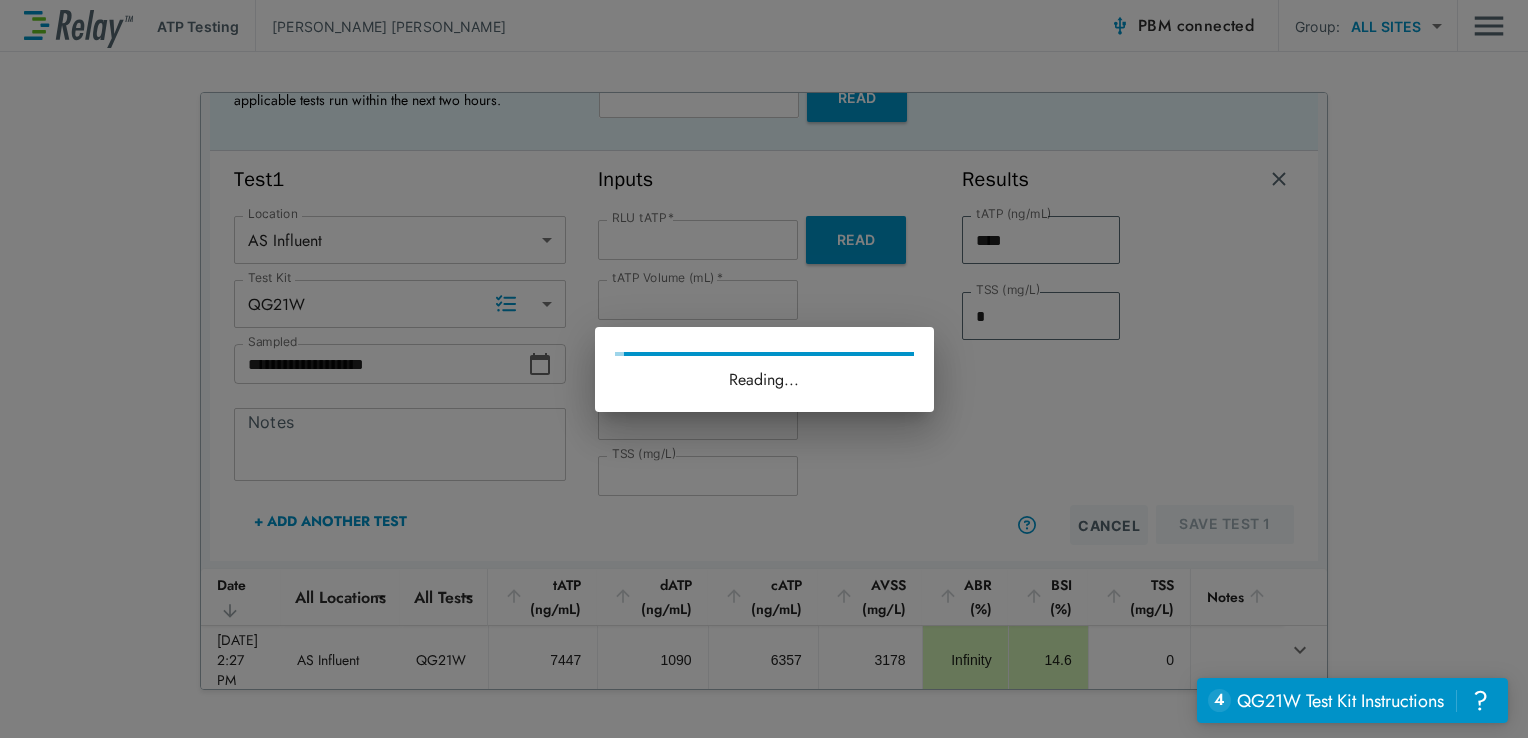 type on "****" 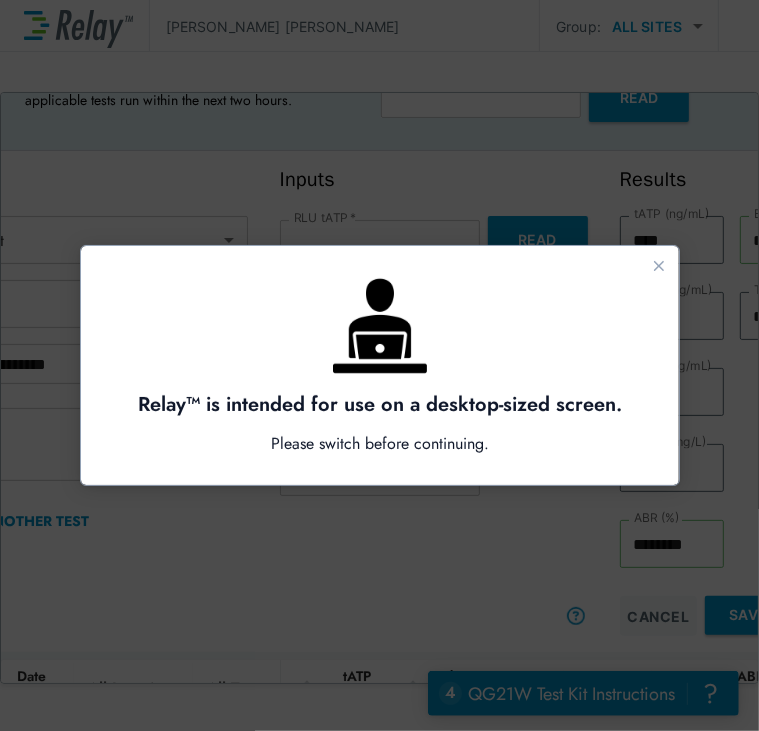 scroll, scrollTop: 0, scrollLeft: 0, axis: both 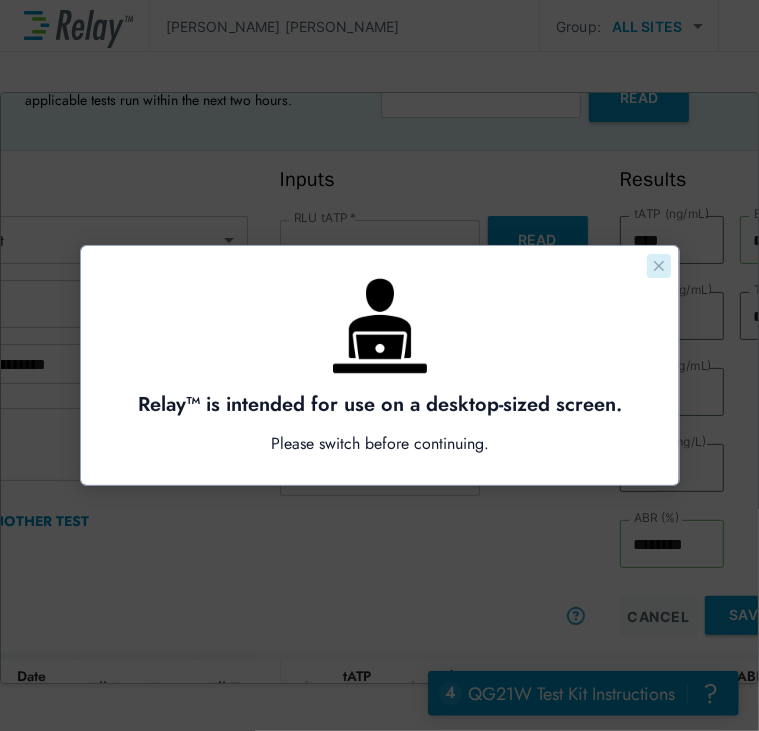 click 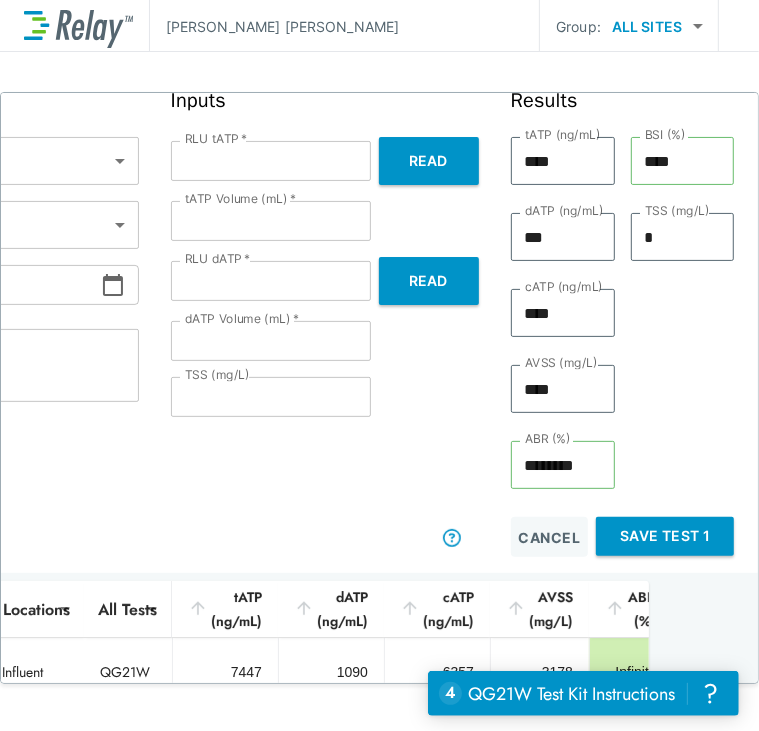scroll, scrollTop: 224, scrollLeft: 124, axis: both 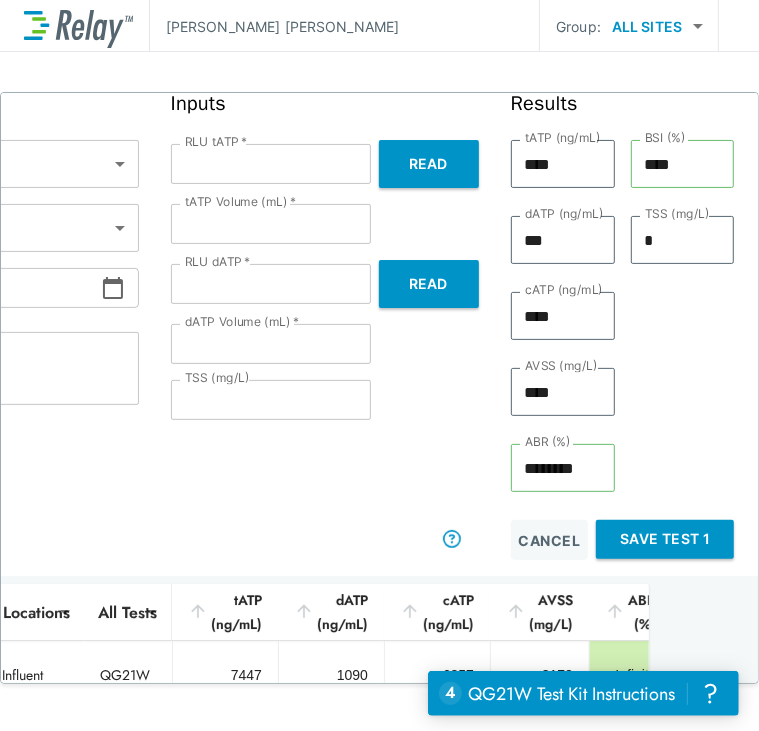 click on "Inputs RLU tATP   * ****** RLU tATP   * Read tATP Volume (mL)   * * tATP Volume (mL)   * RLU dATP   * **** RLU dATP   * Read dATP Volume (mL)   * *** dATP Volume (mL)   * TSS (mg/L) * TSS (mg/L)" at bounding box center (325, 325) 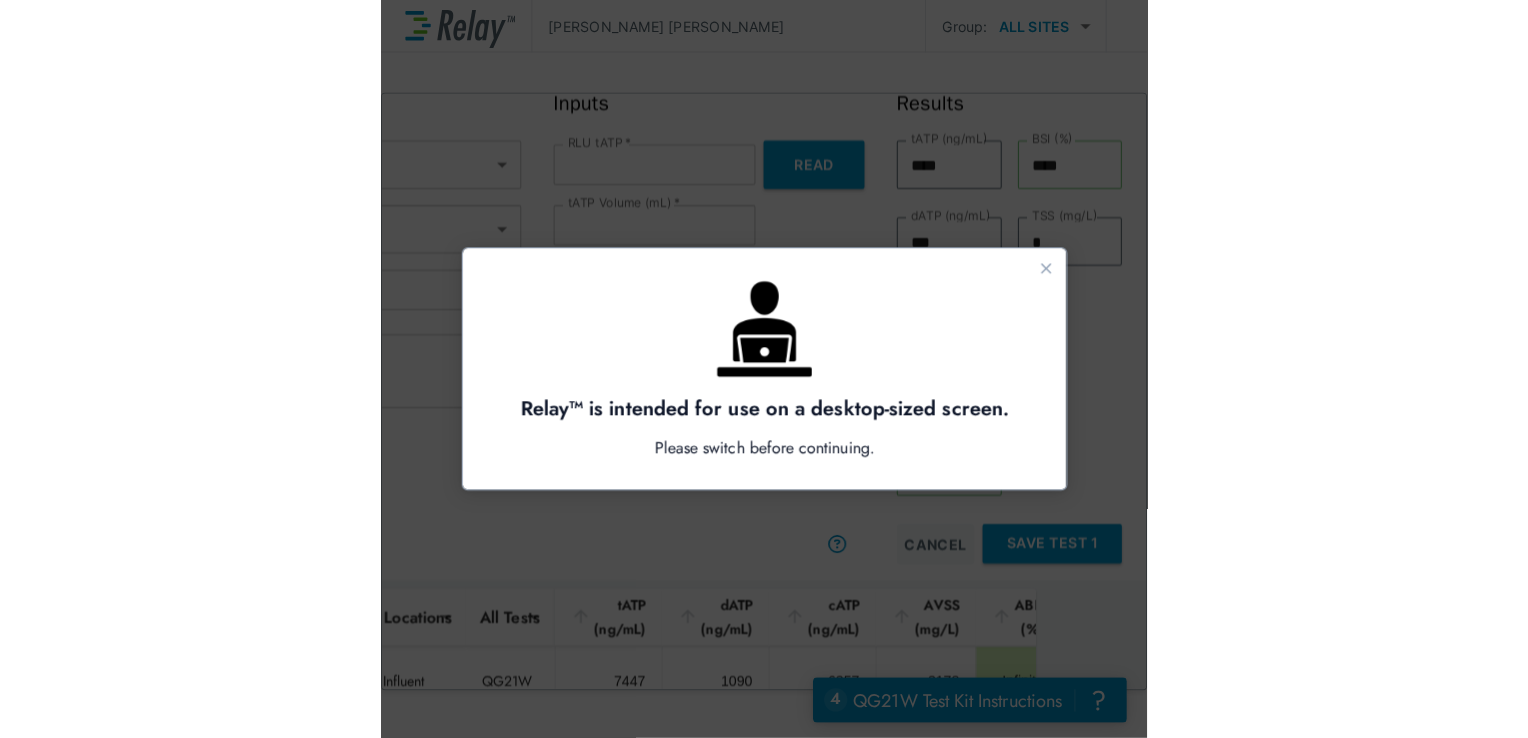 scroll, scrollTop: 0, scrollLeft: 0, axis: both 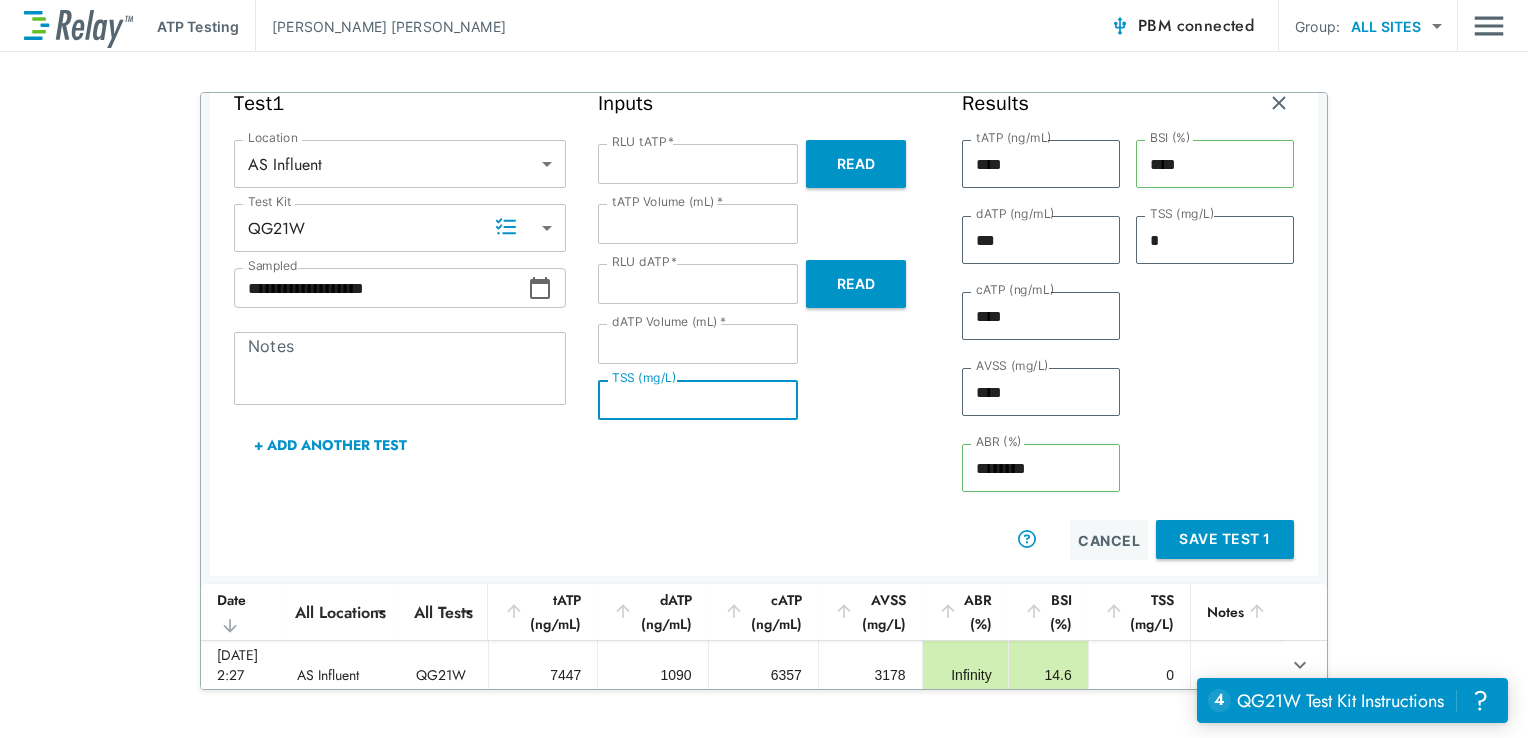 click on "Save Test 1" at bounding box center [1225, 539] 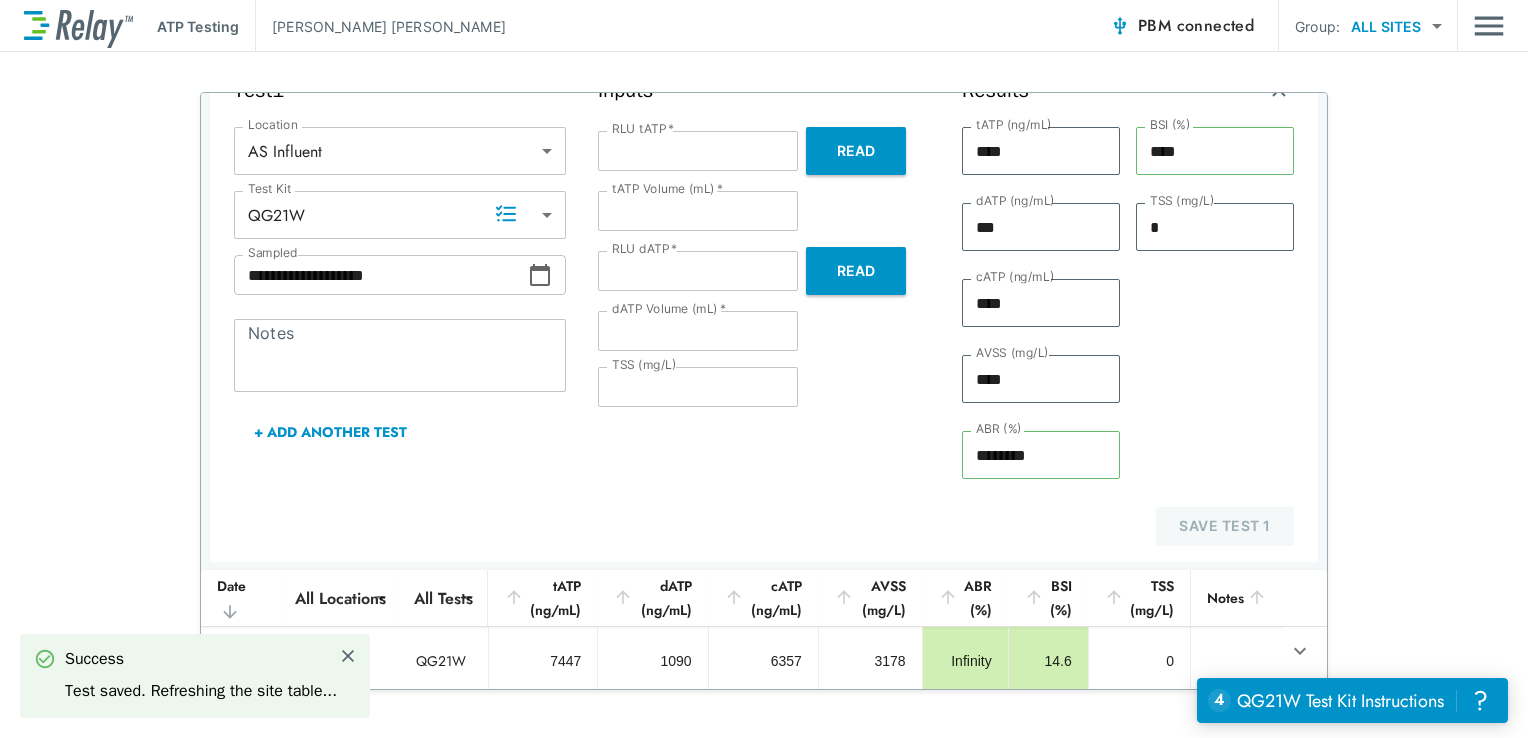 scroll, scrollTop: 0, scrollLeft: 0, axis: both 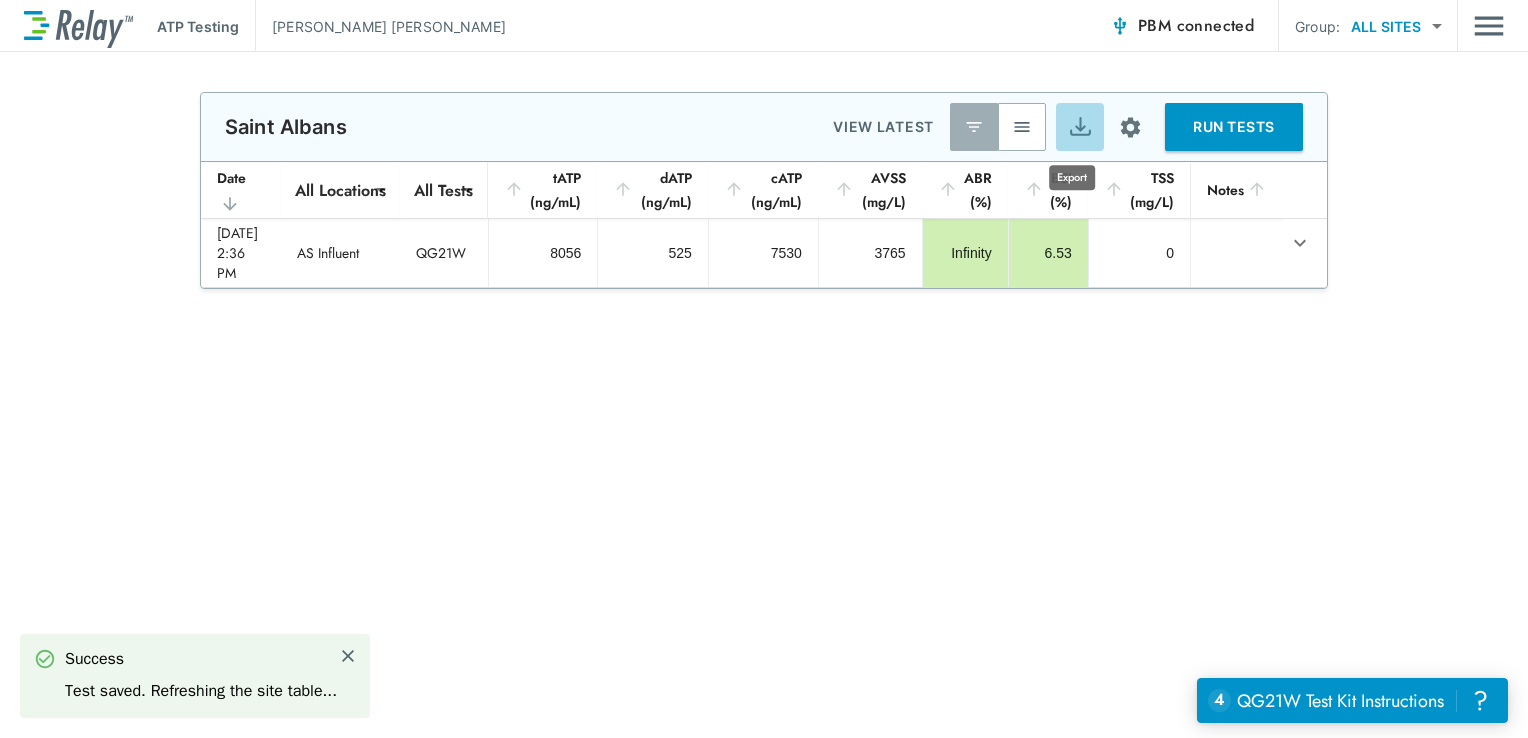 click at bounding box center [1080, 127] 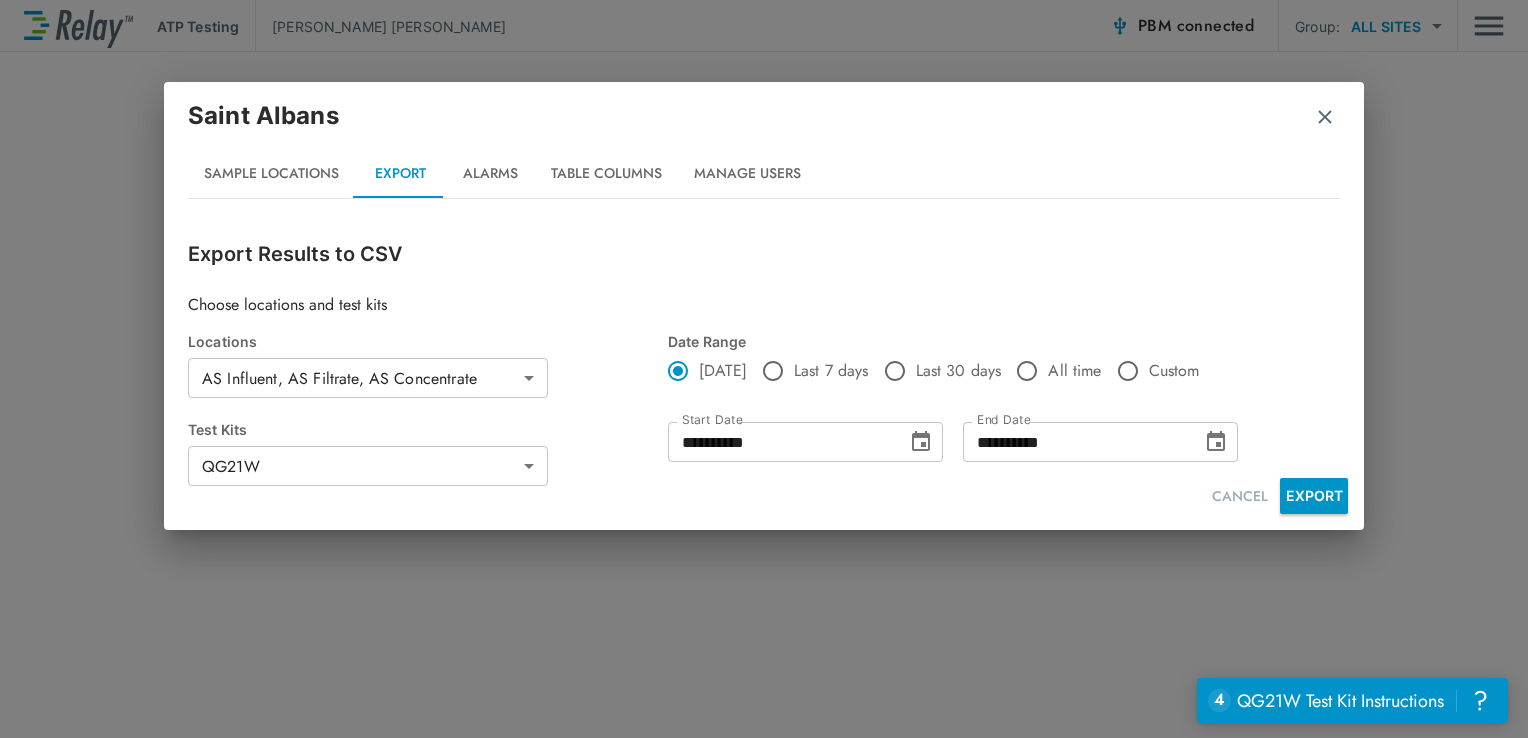 click on "EXPORT" at bounding box center (1314, 496) 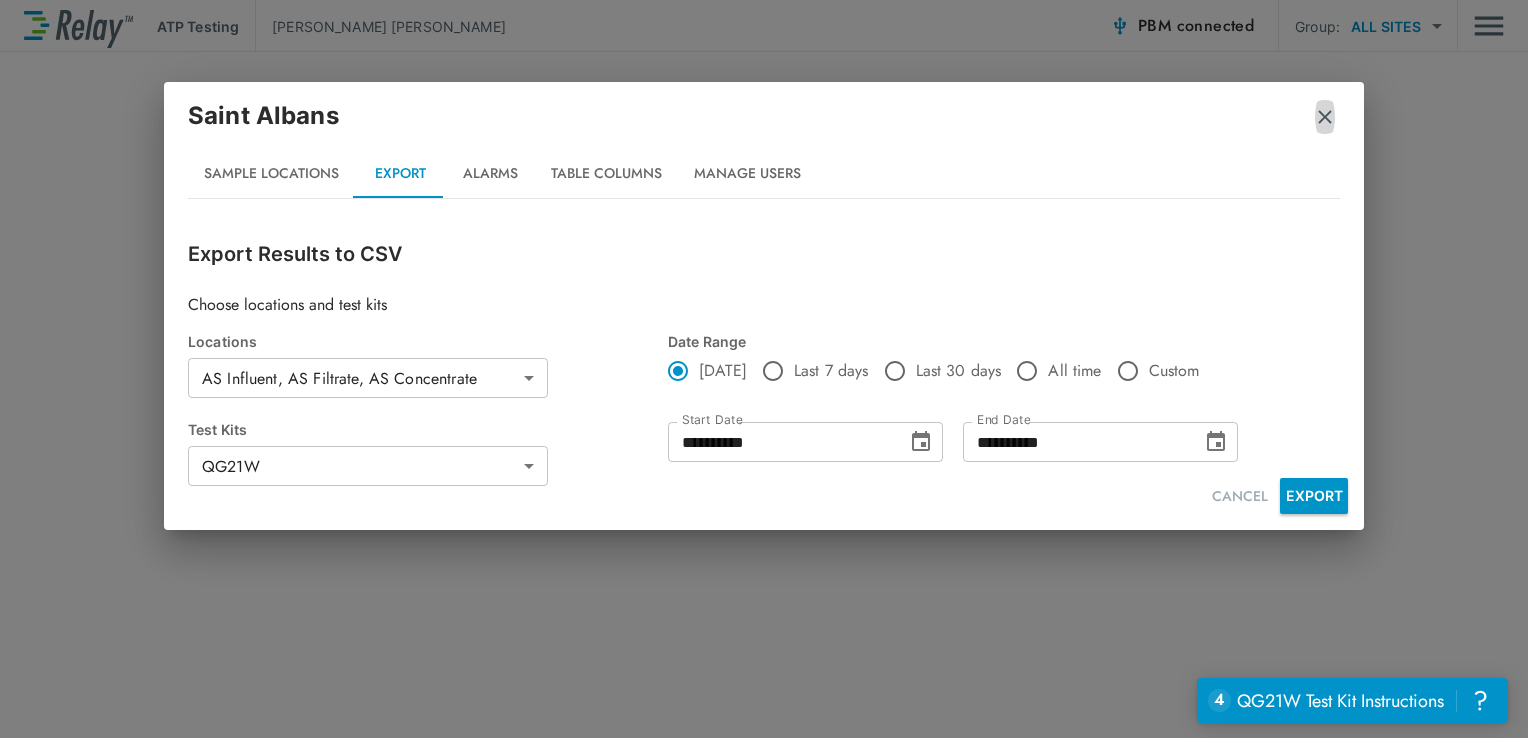 click at bounding box center [1325, 117] 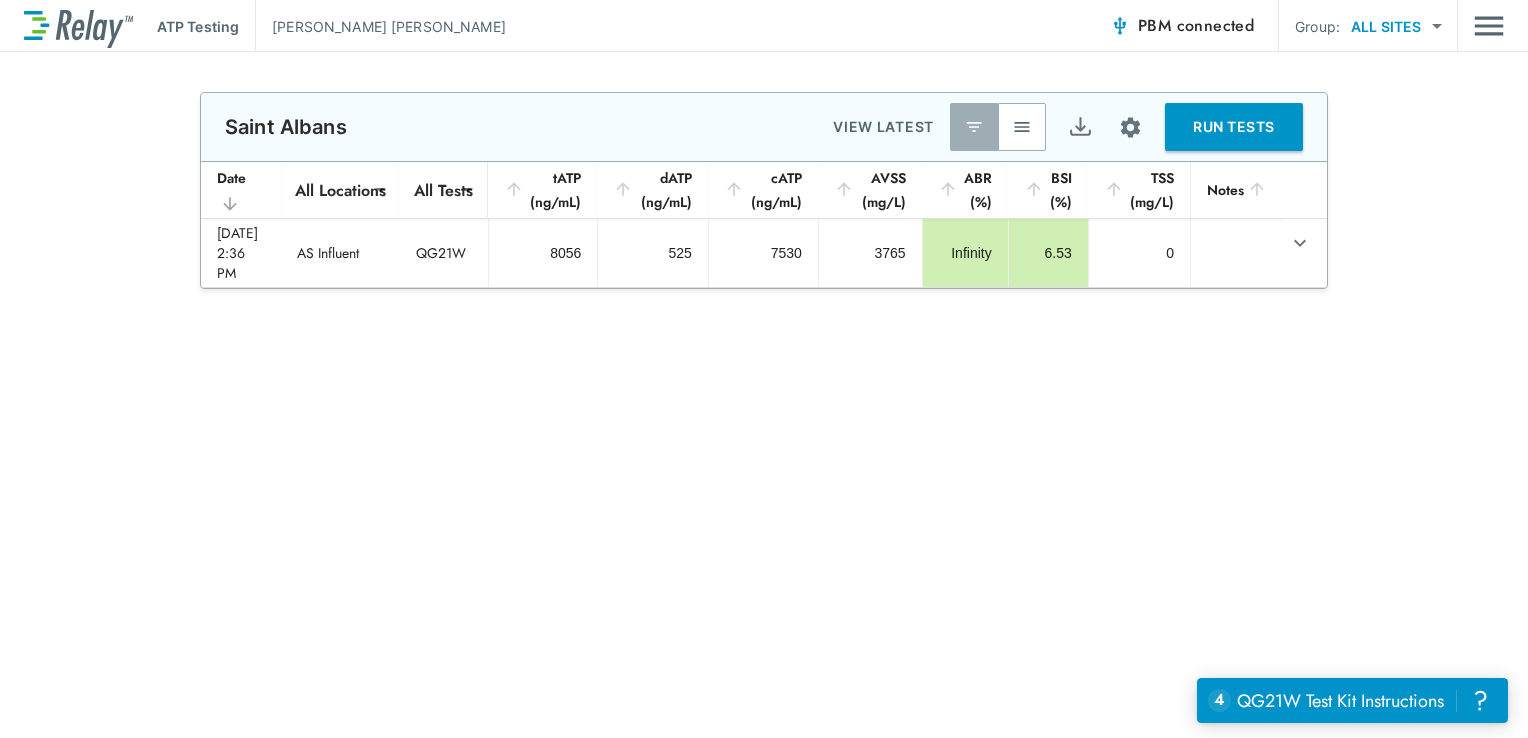 click on "ATP Testing [PERSON_NAME] PBM   connected Group: ALL SITES ********* ​" at bounding box center [764, 26] 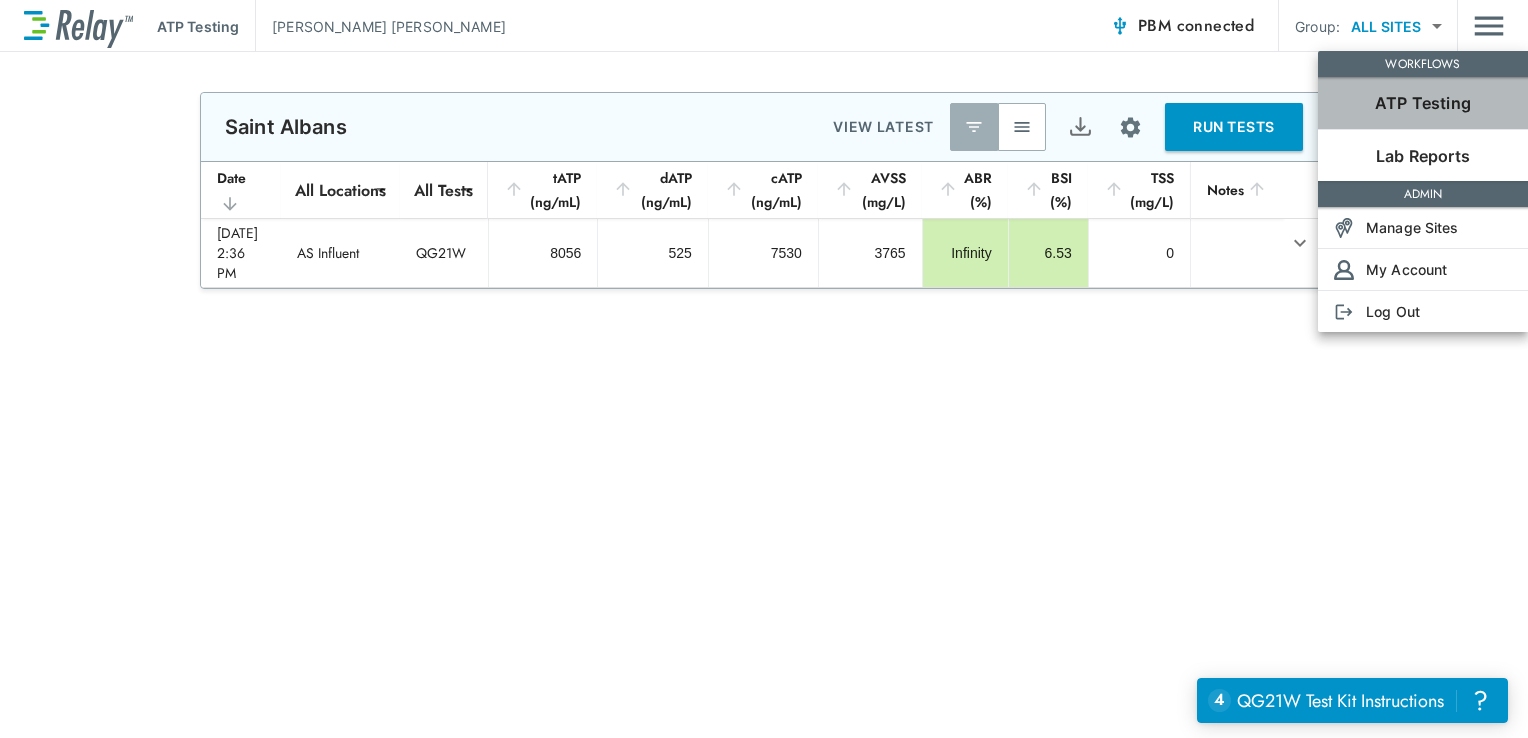 click on "ATP Testing" at bounding box center (1423, 103) 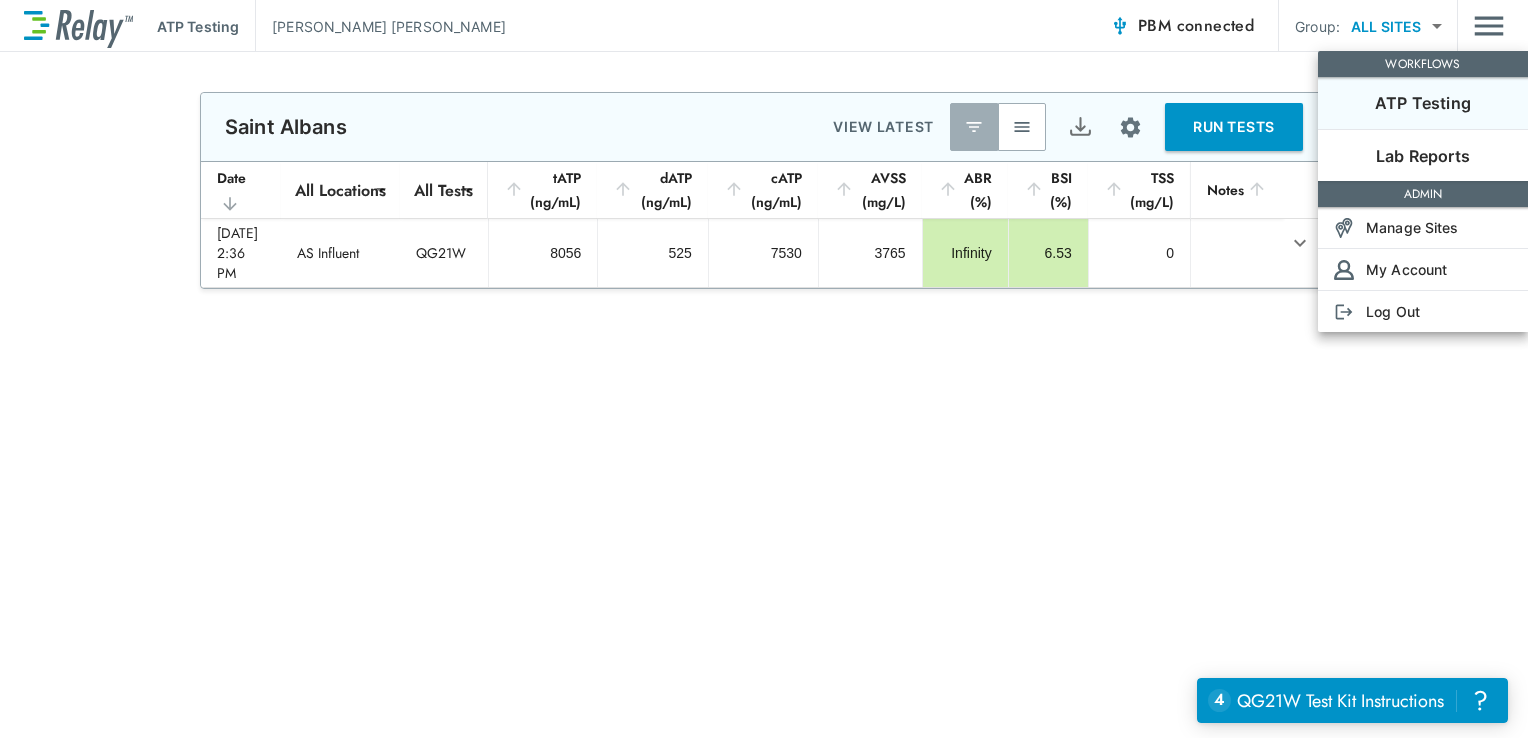 click at bounding box center [764, 369] 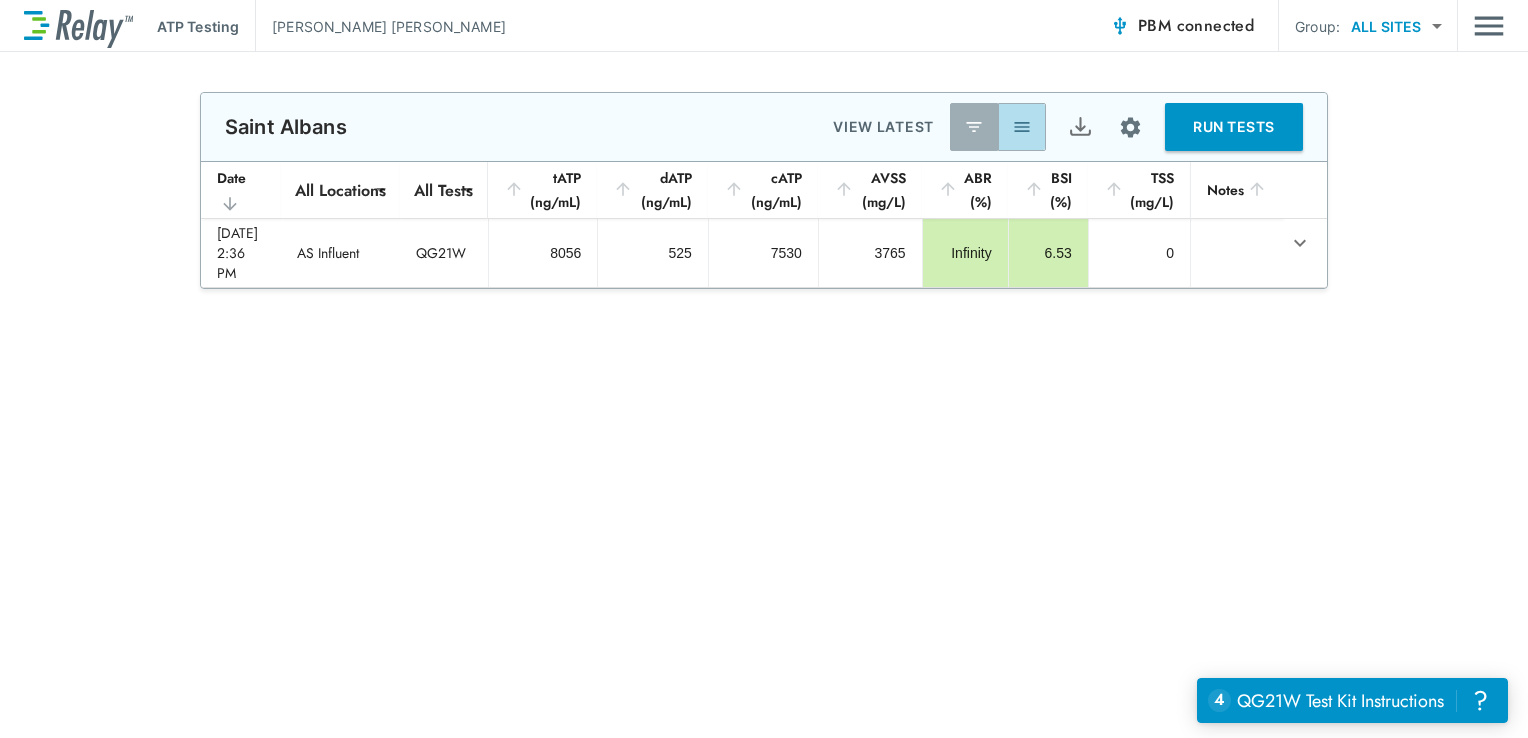 click at bounding box center (1022, 127) 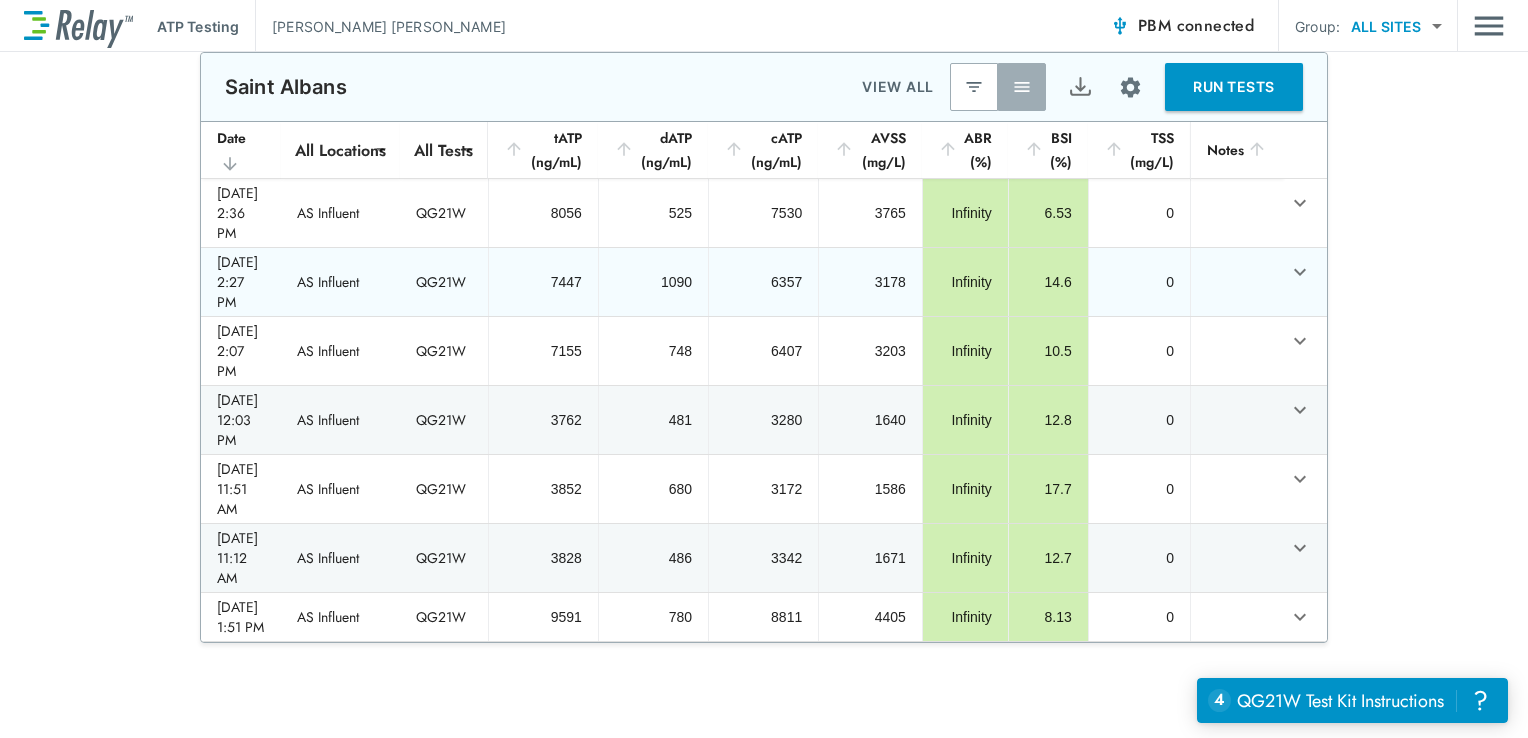 scroll, scrollTop: 0, scrollLeft: 0, axis: both 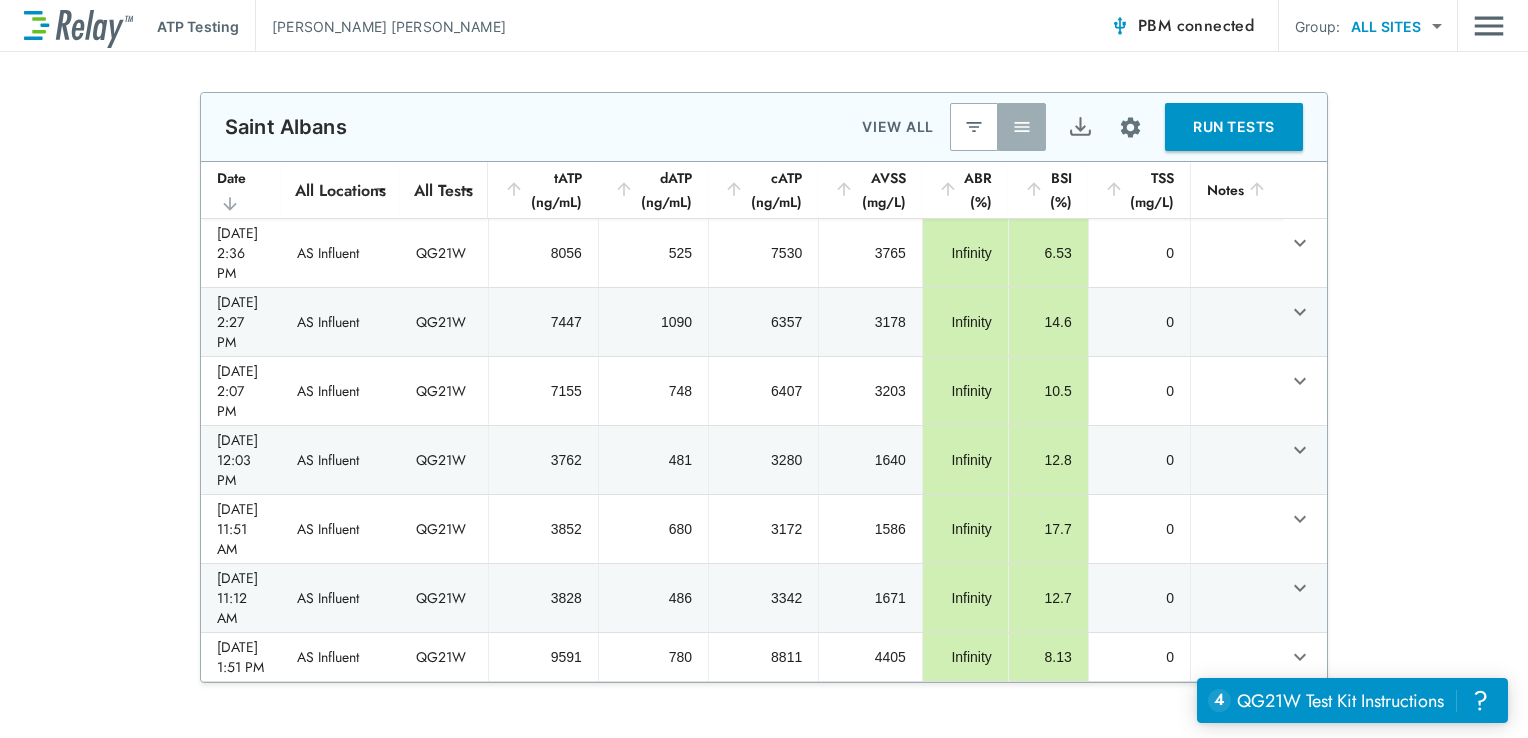 click at bounding box center [974, 127] 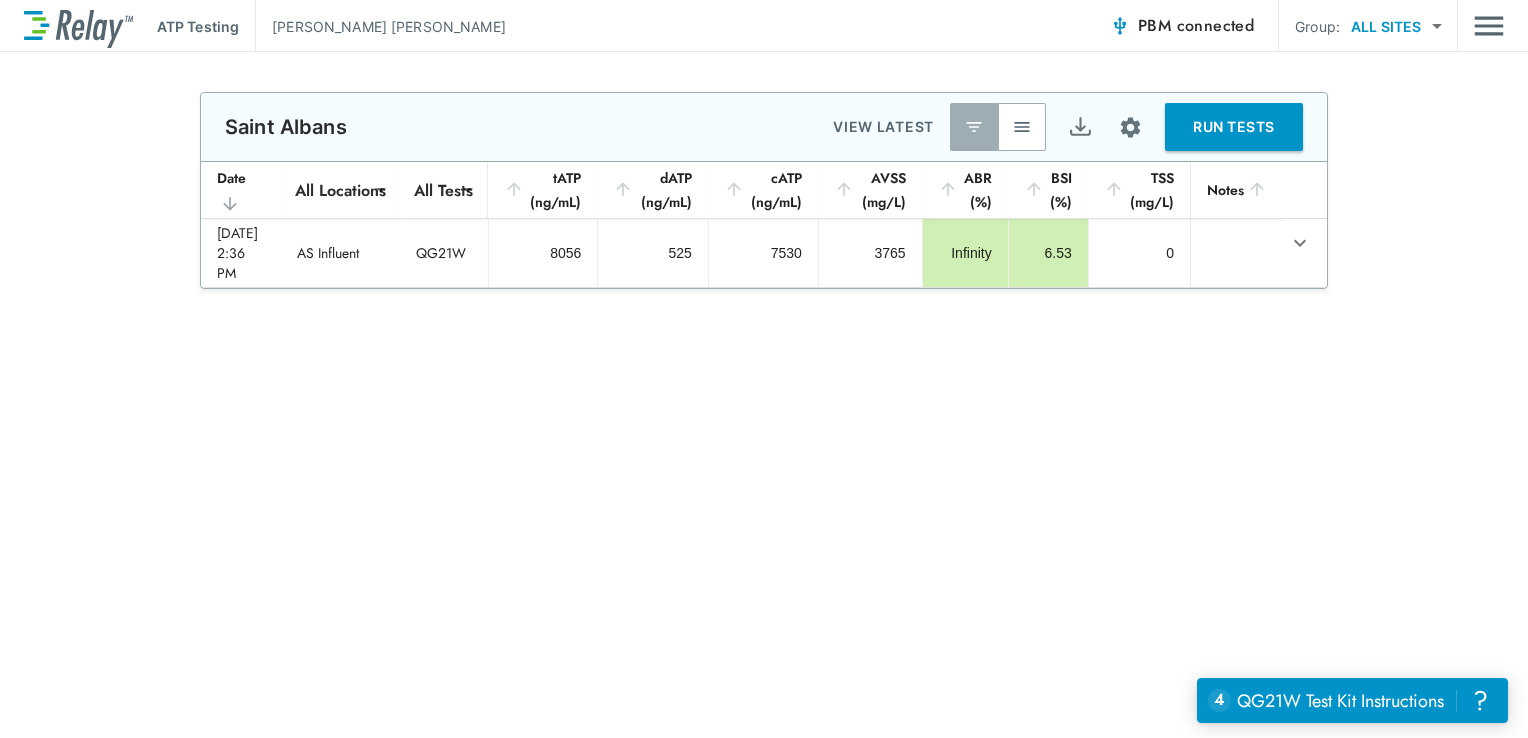click at bounding box center [1022, 127] 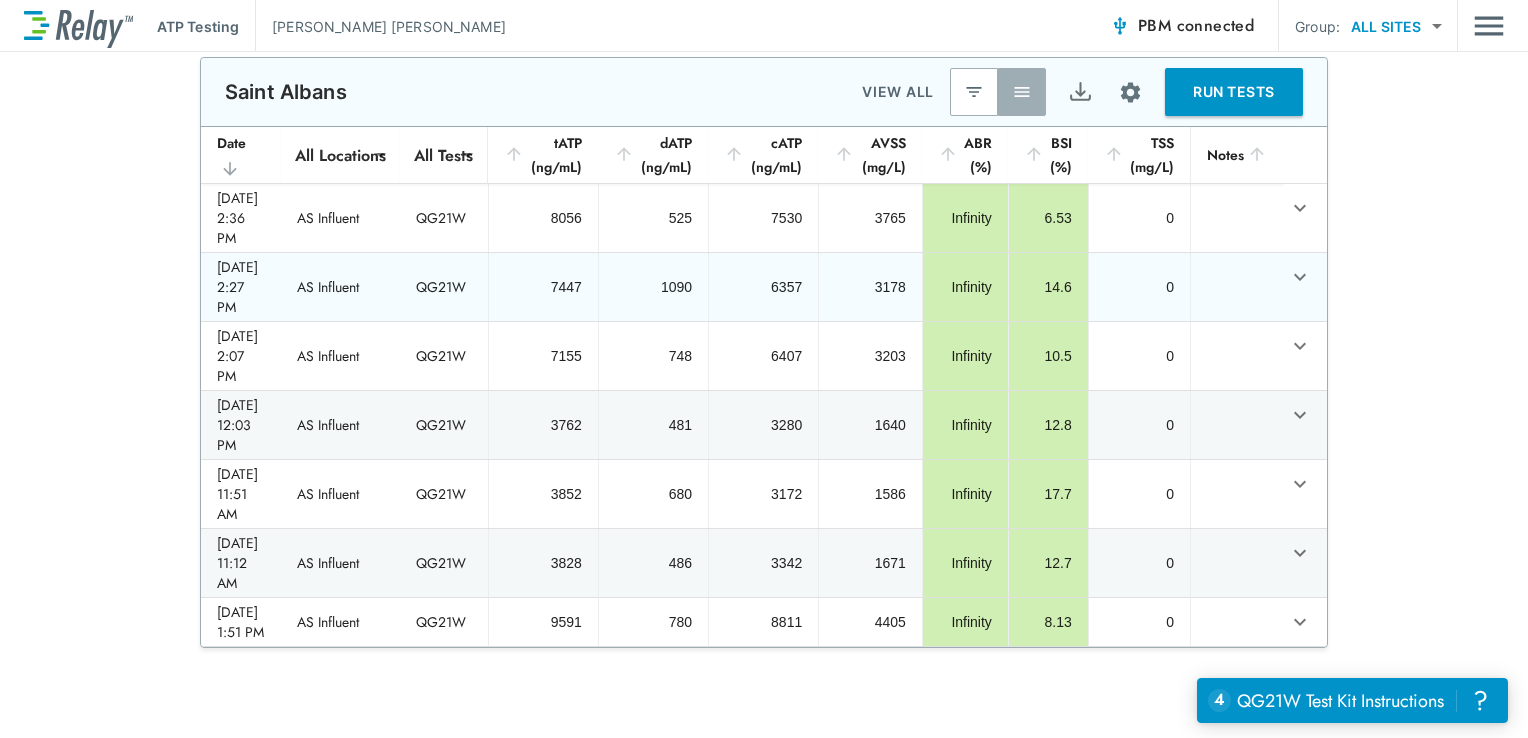 scroll, scrollTop: 20, scrollLeft: 0, axis: vertical 